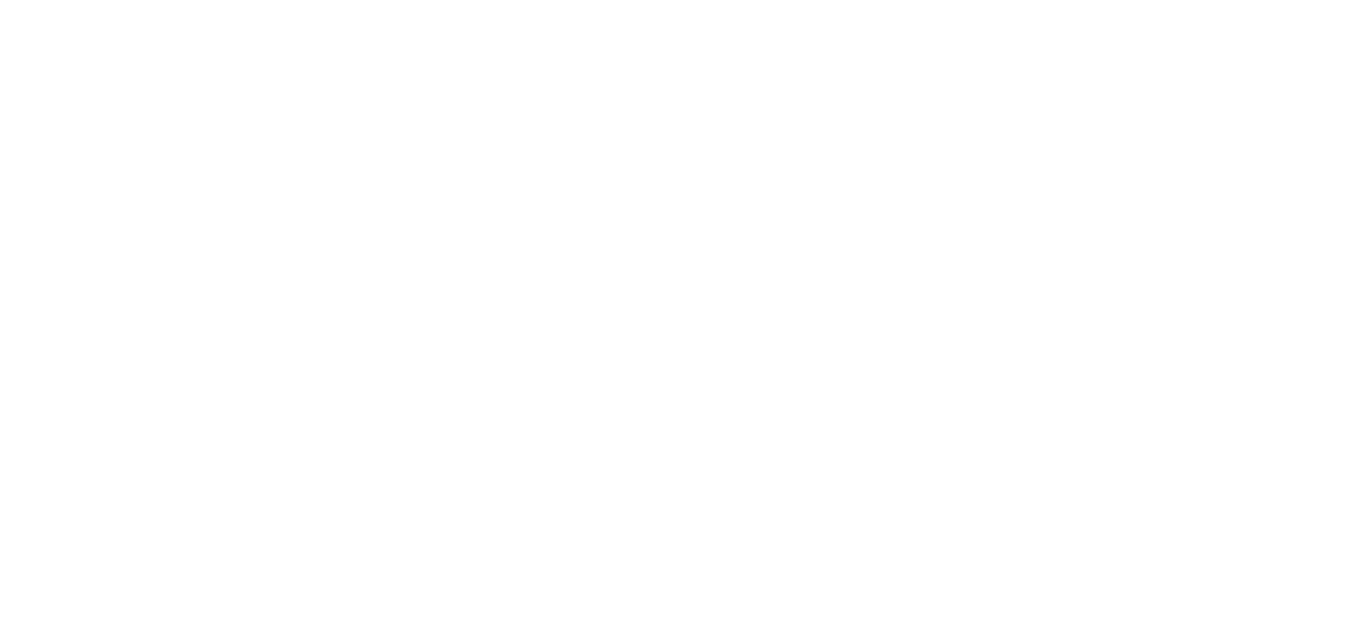 scroll, scrollTop: 0, scrollLeft: 0, axis: both 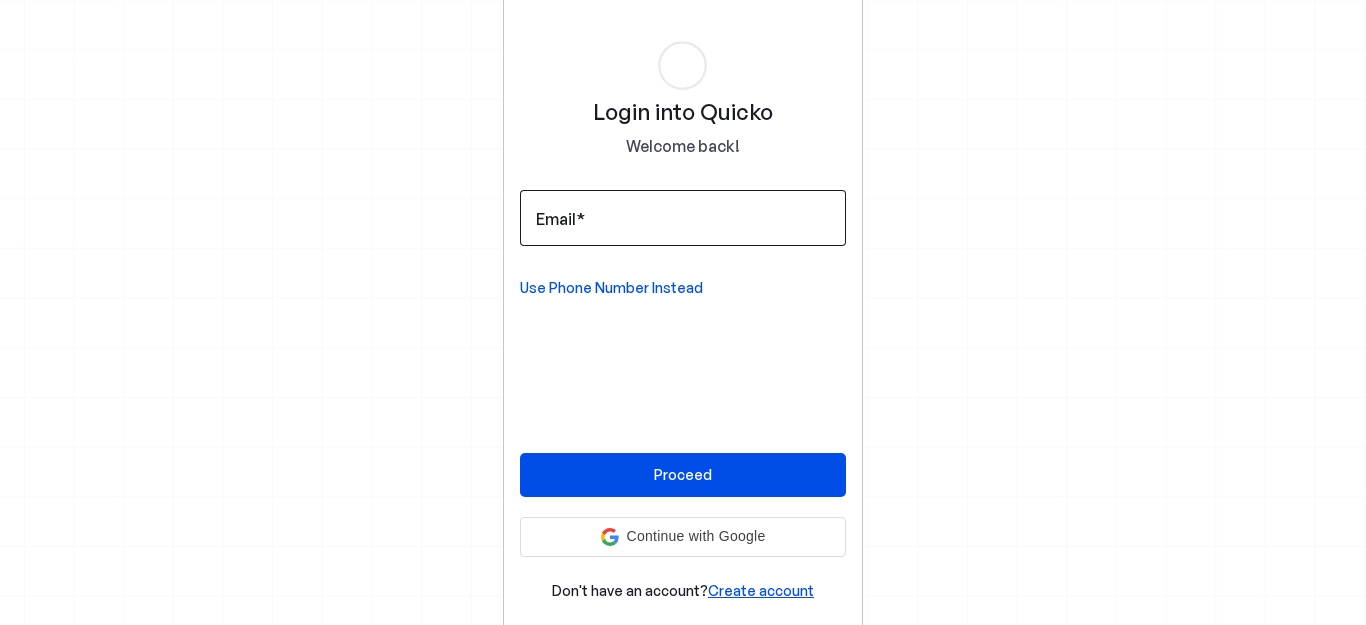 click on "Email" at bounding box center [683, 218] 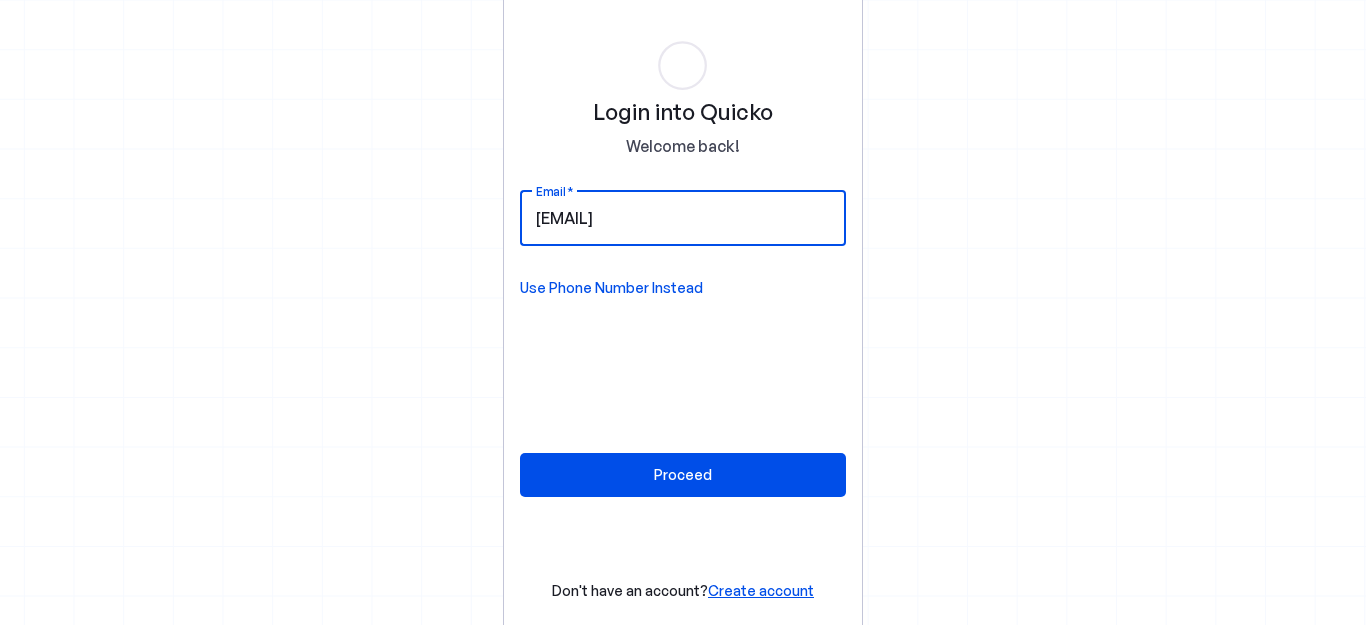 type on "[EMAIL]" 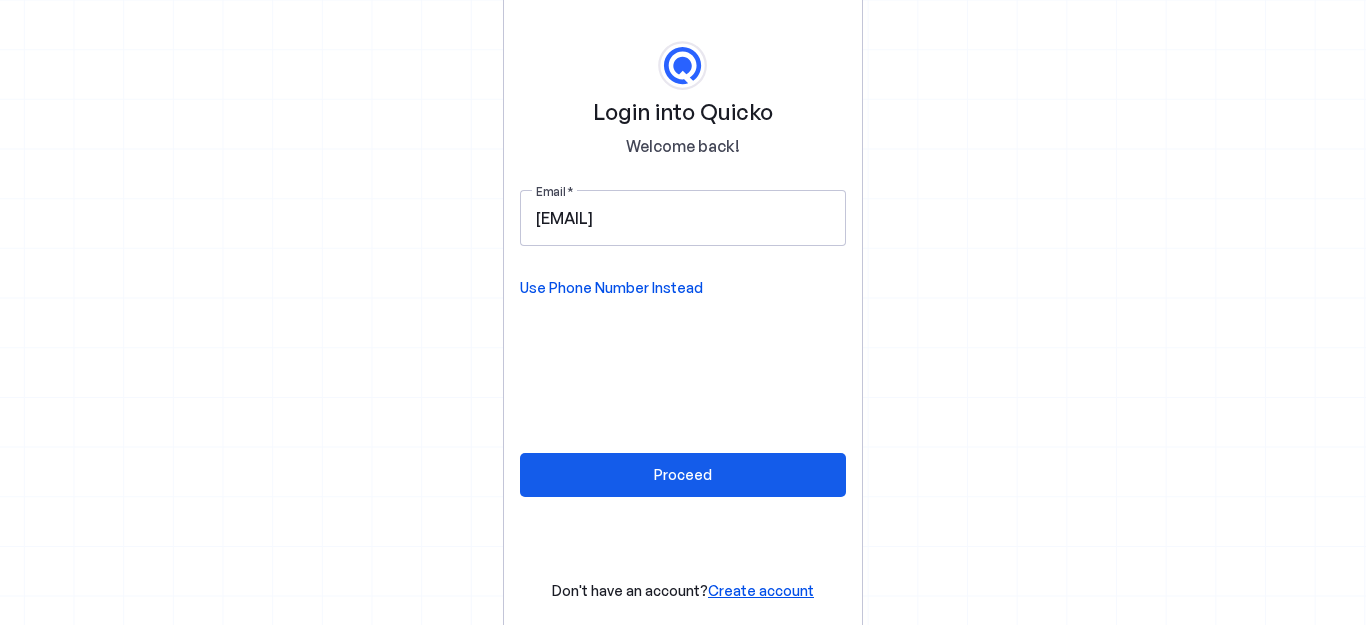 click on "Proceed" at bounding box center [683, 474] 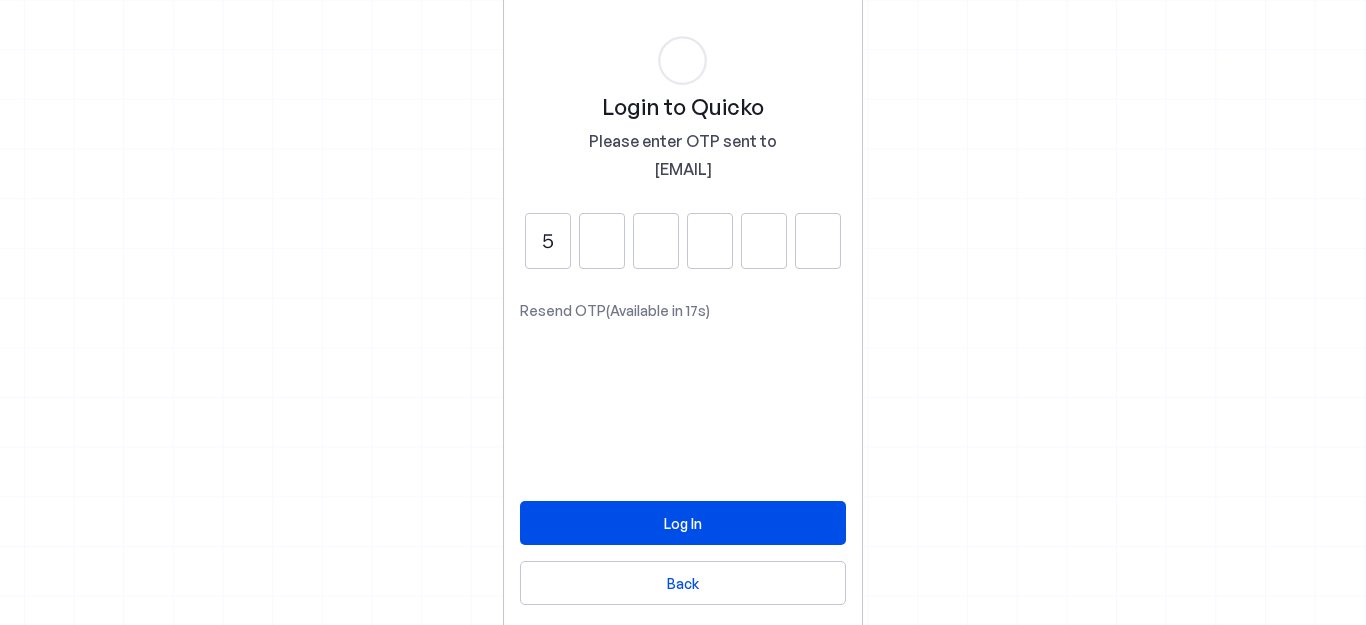 type on "5" 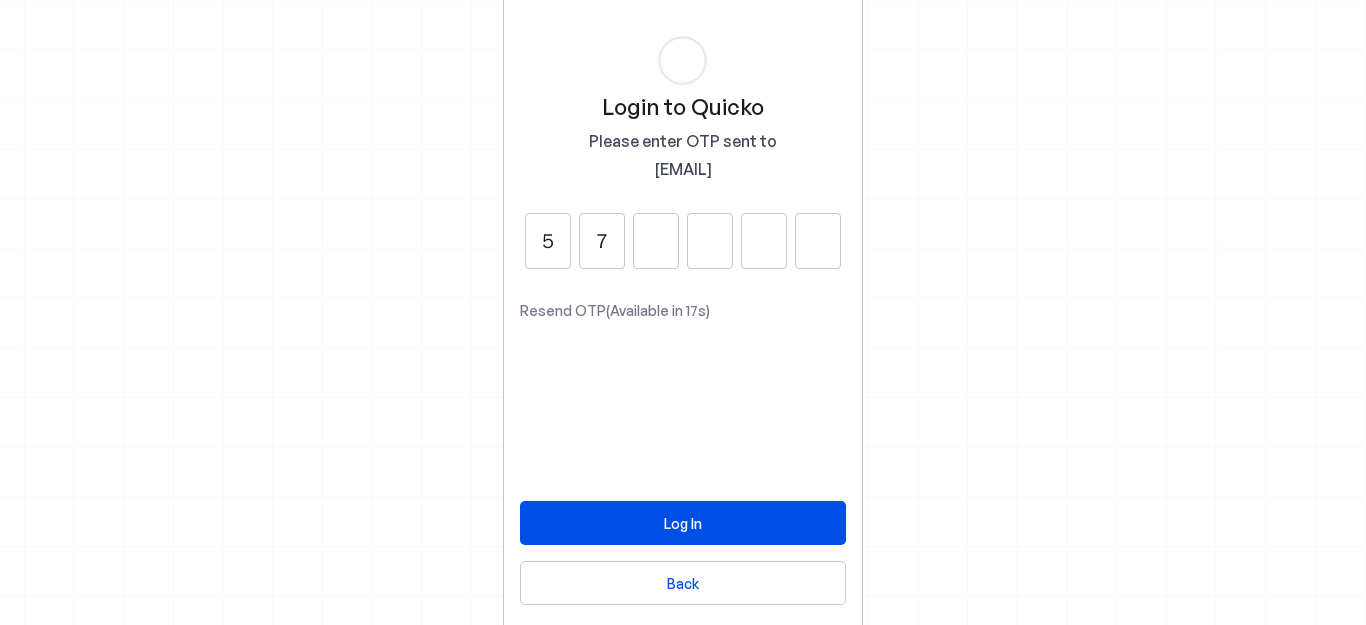 type on "7" 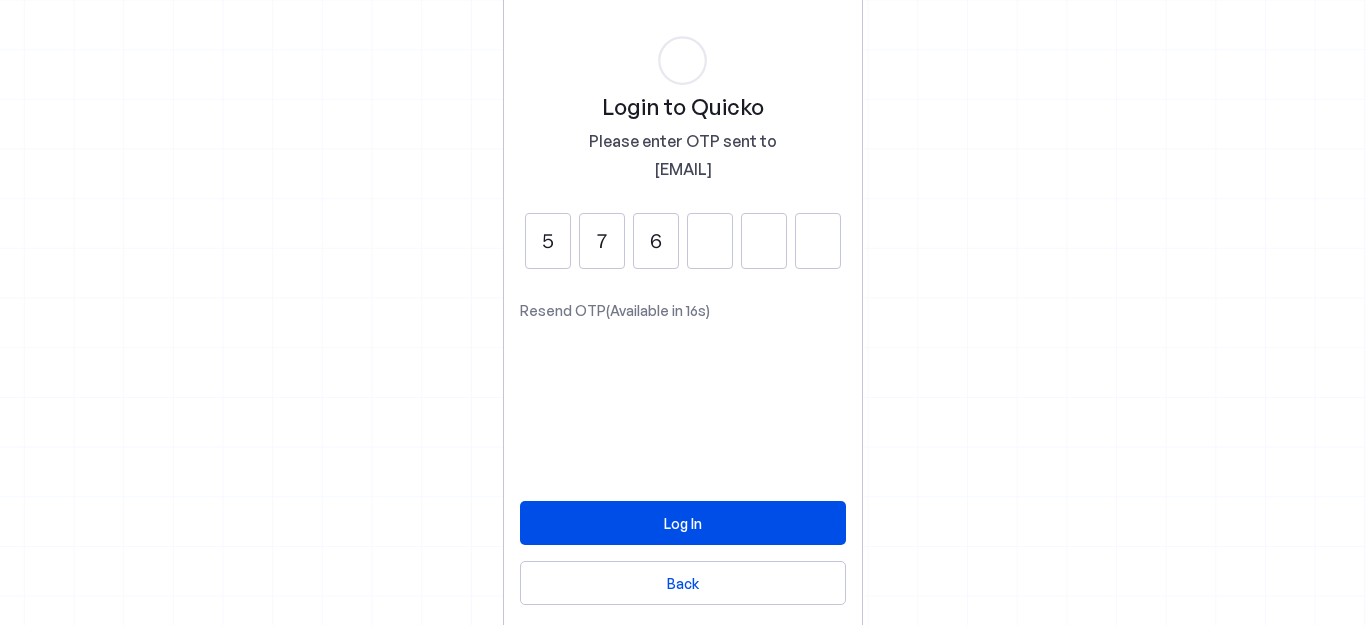type on "6" 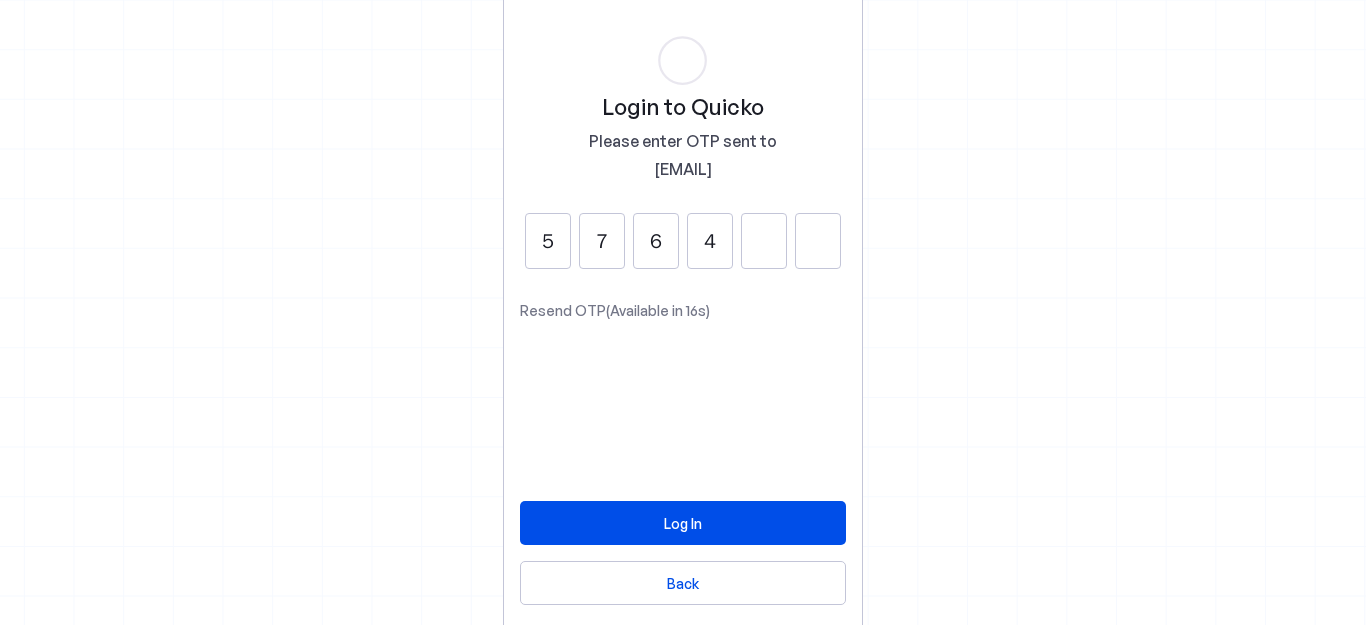 type on "4" 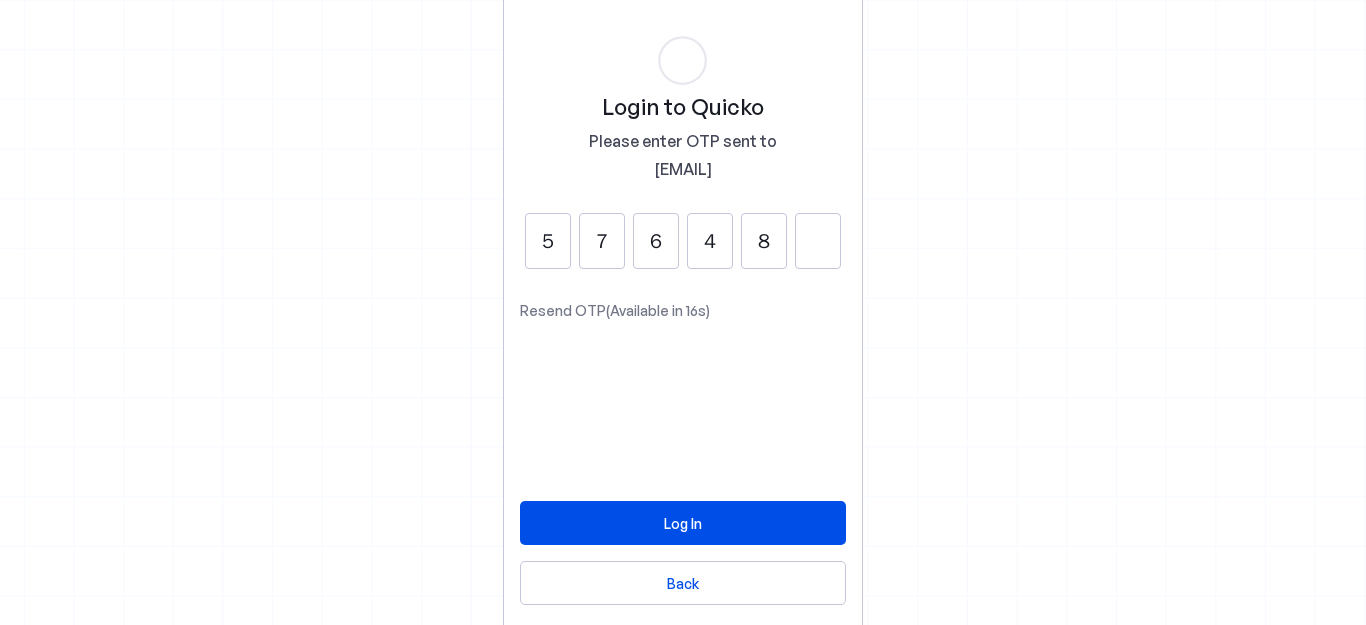 type on "8" 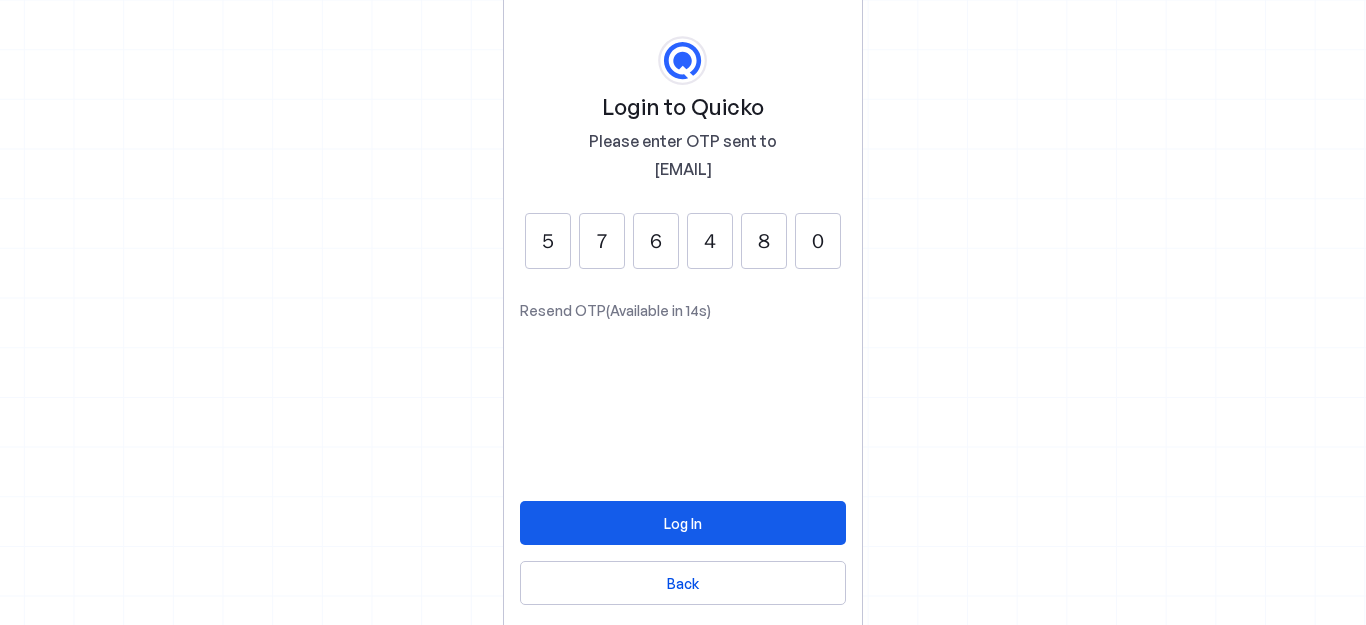type on "0" 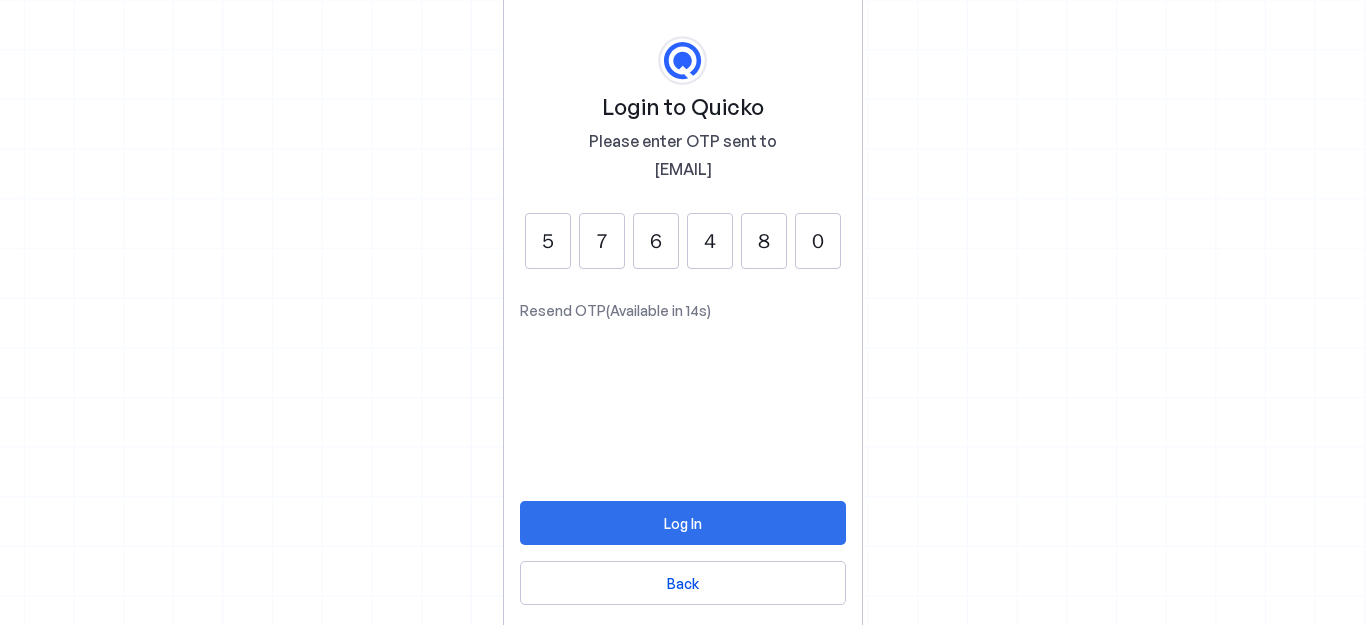 click on "Log In" at bounding box center [683, 523] 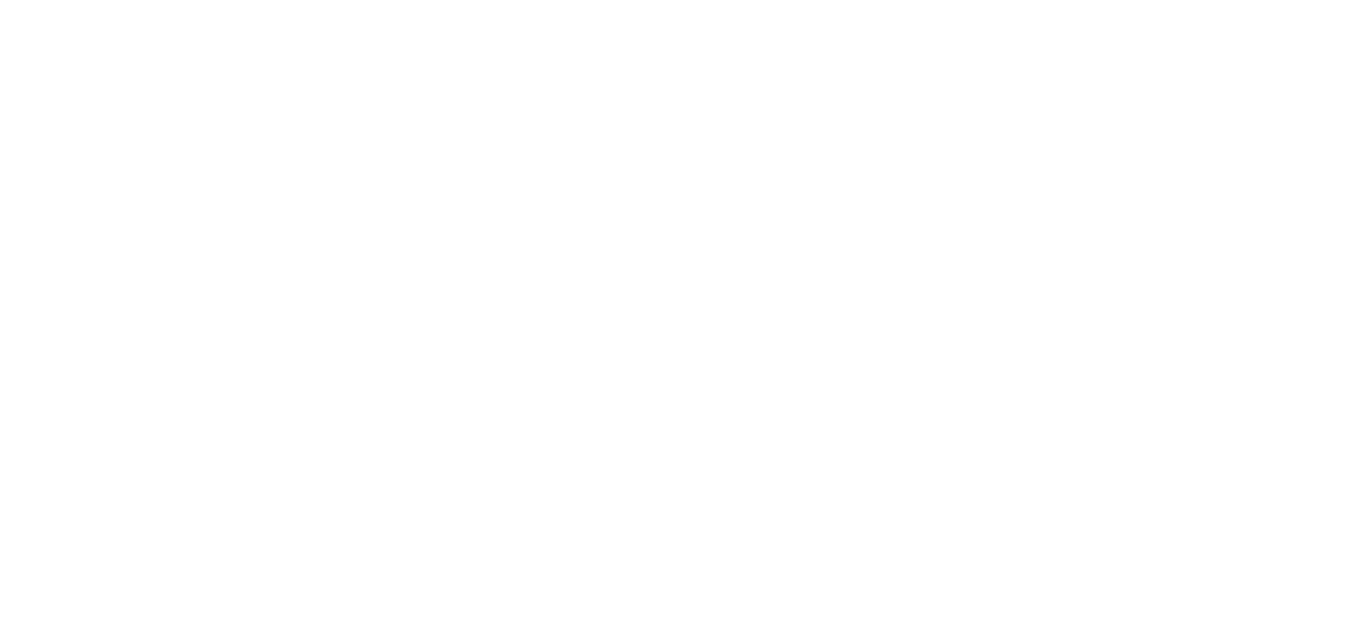 scroll, scrollTop: 0, scrollLeft: 0, axis: both 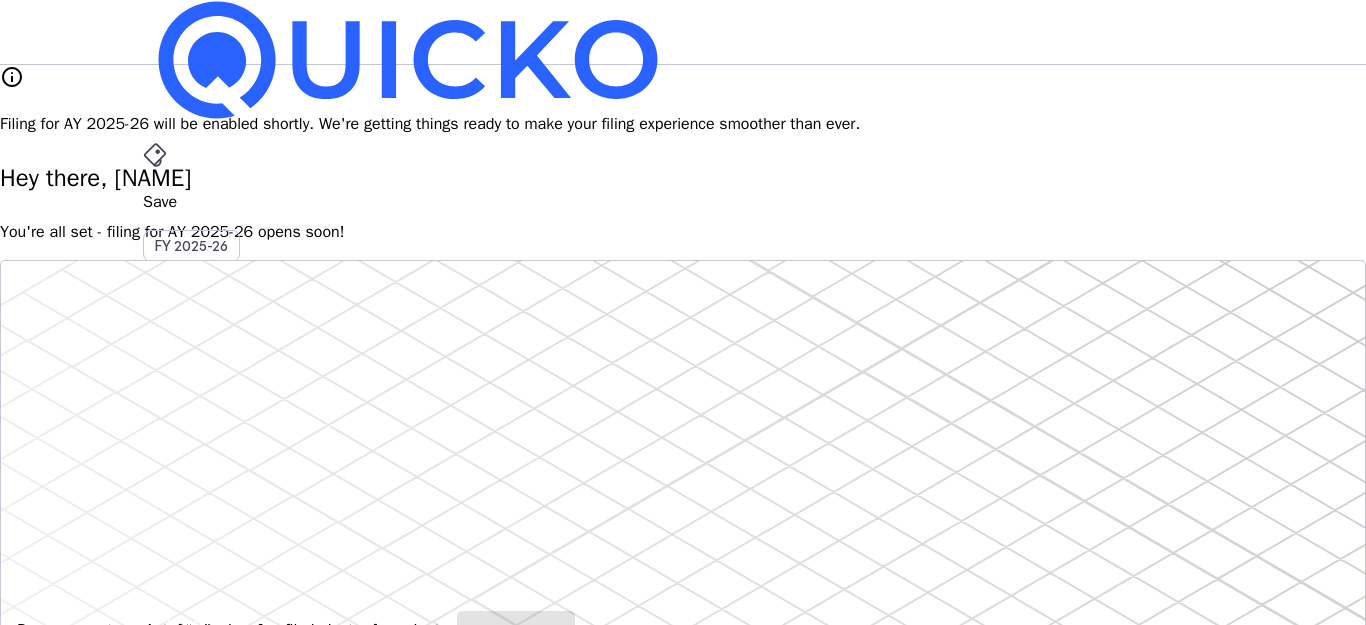 click on "AY 2025-26" at bounding box center [192, 452] 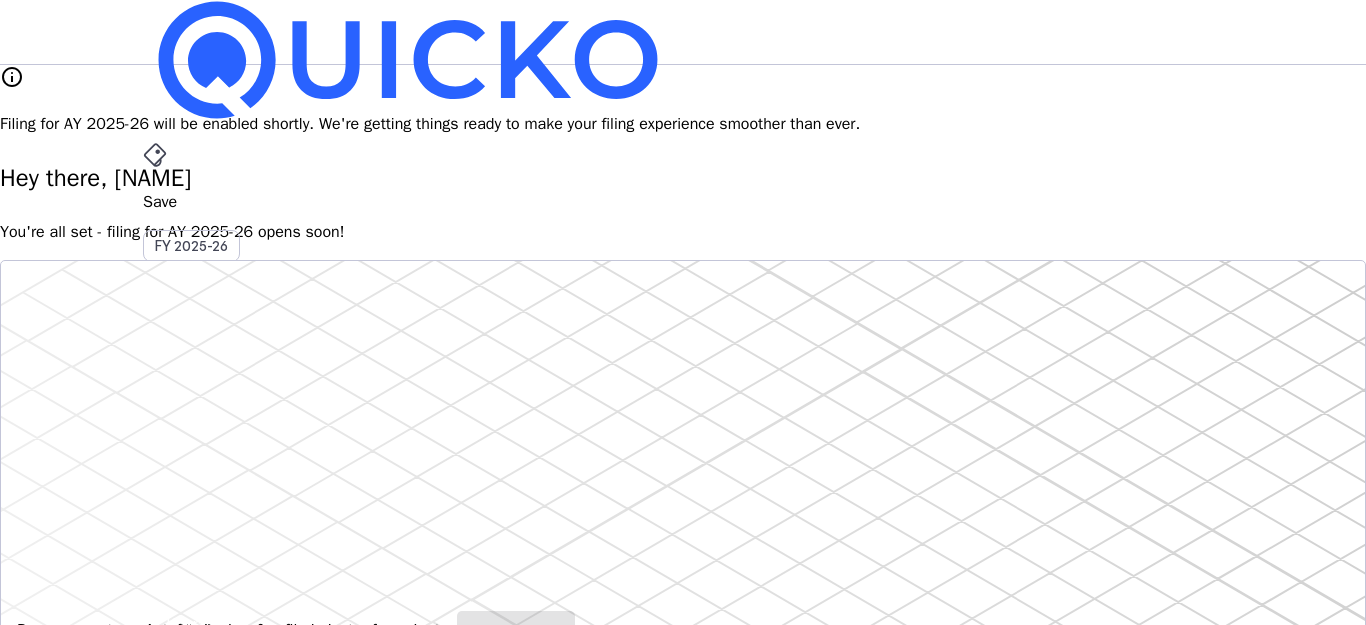 click on "File AY 2025-26" at bounding box center (683, 202) 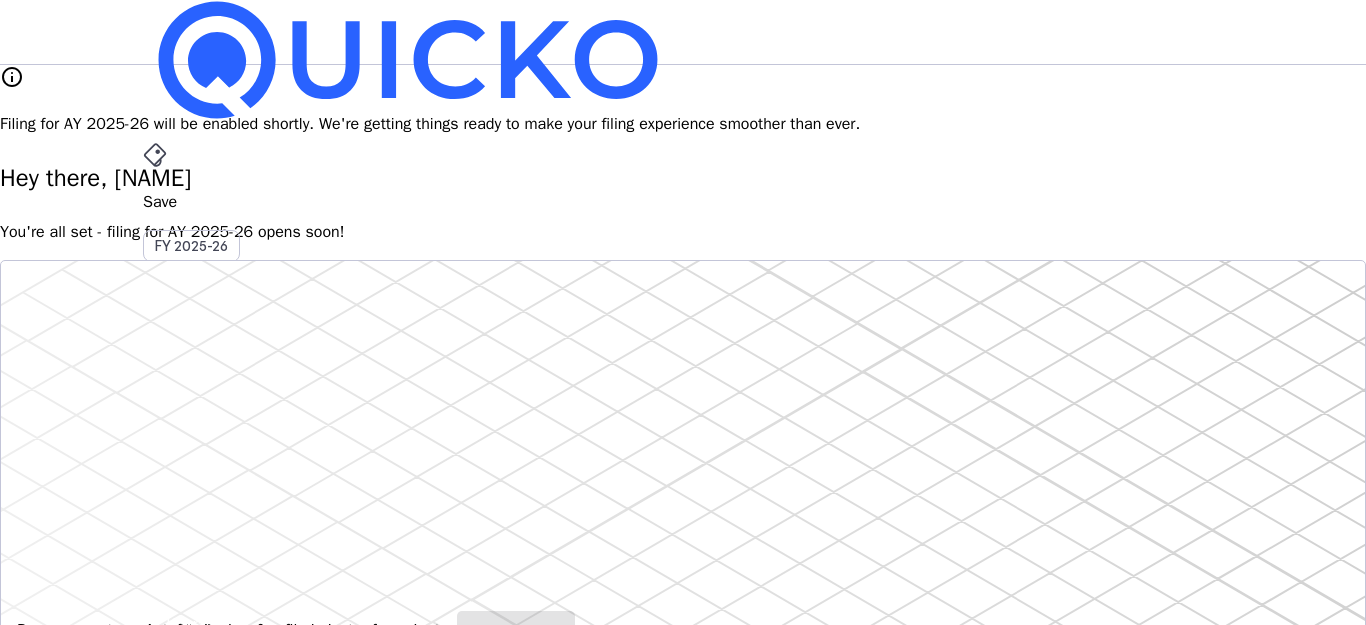 click on "Save" at bounding box center [683, 202] 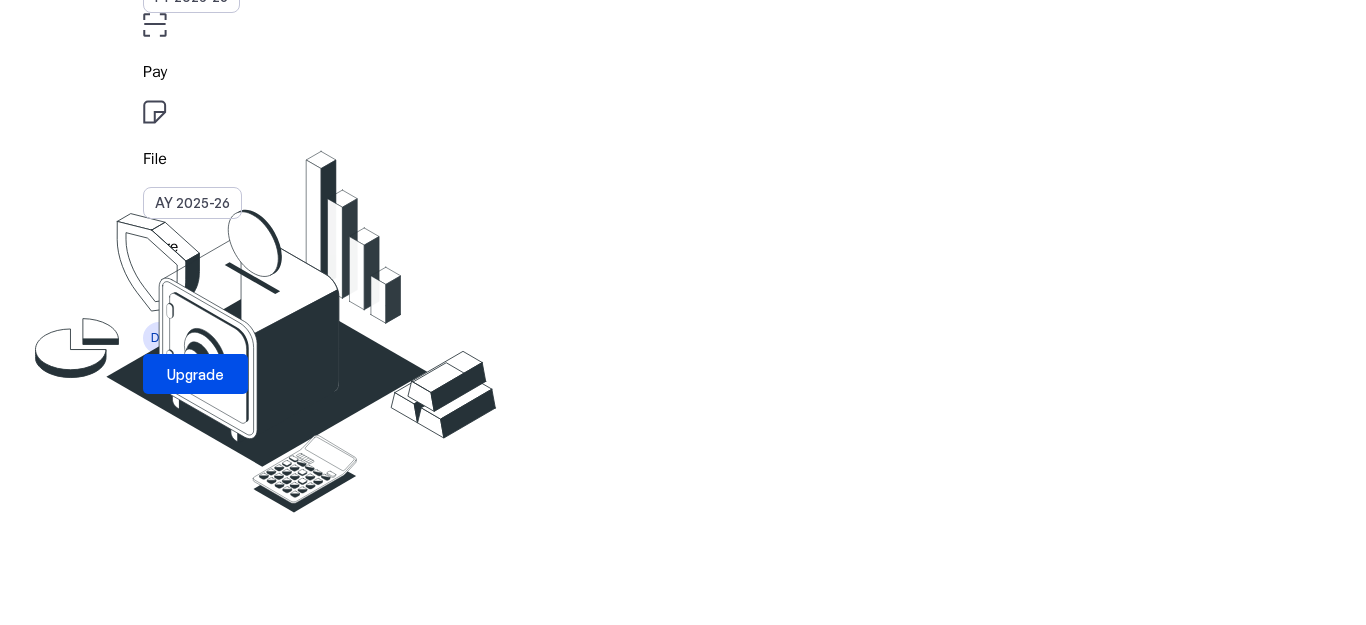 scroll, scrollTop: 100, scrollLeft: 0, axis: vertical 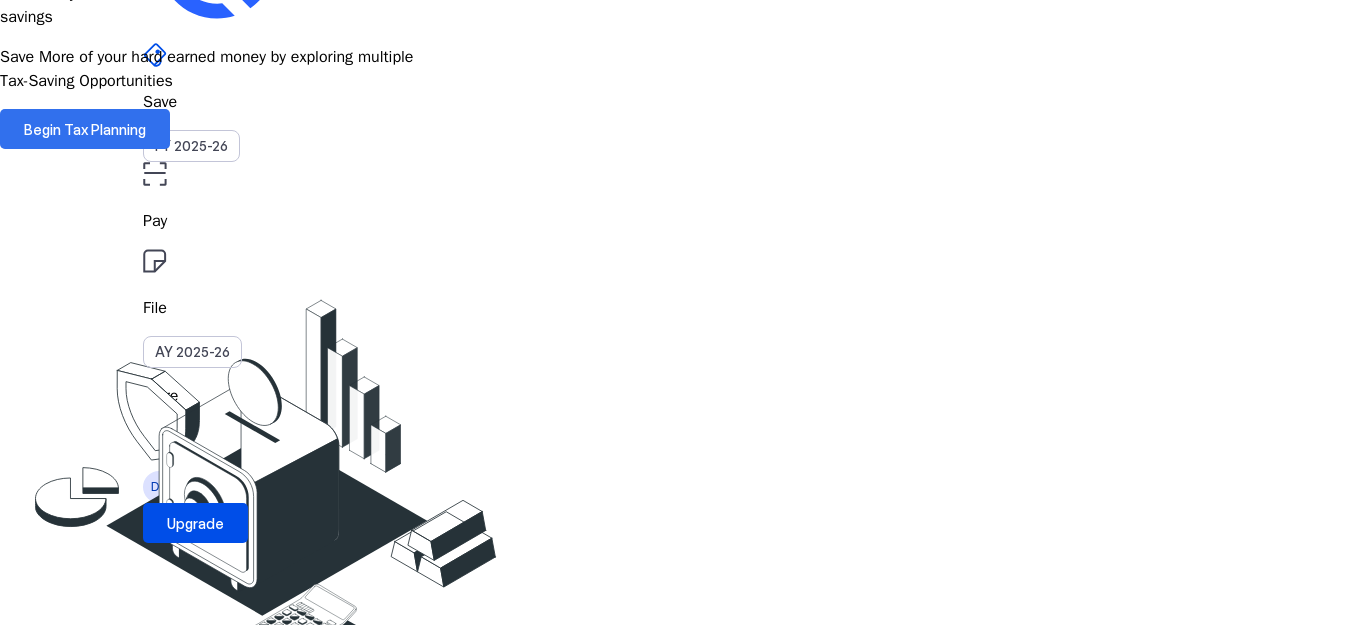 click on "Begin Tax Planning" at bounding box center [85, 129] 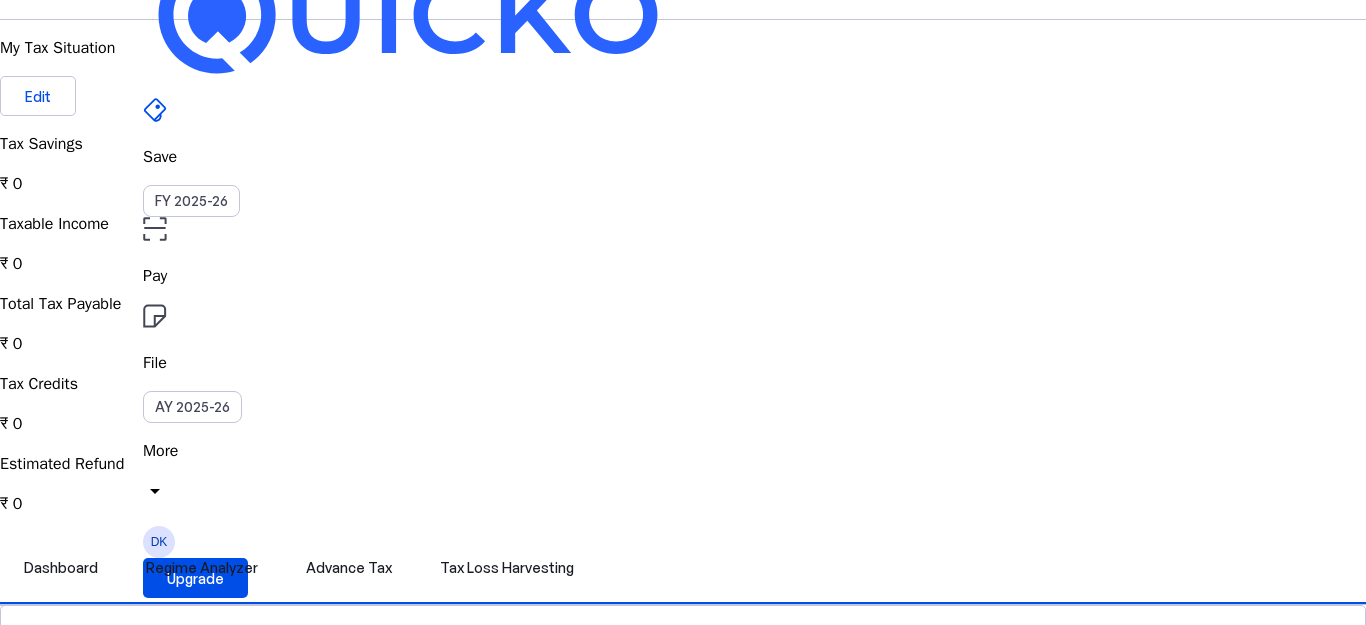 scroll, scrollTop: 0, scrollLeft: 0, axis: both 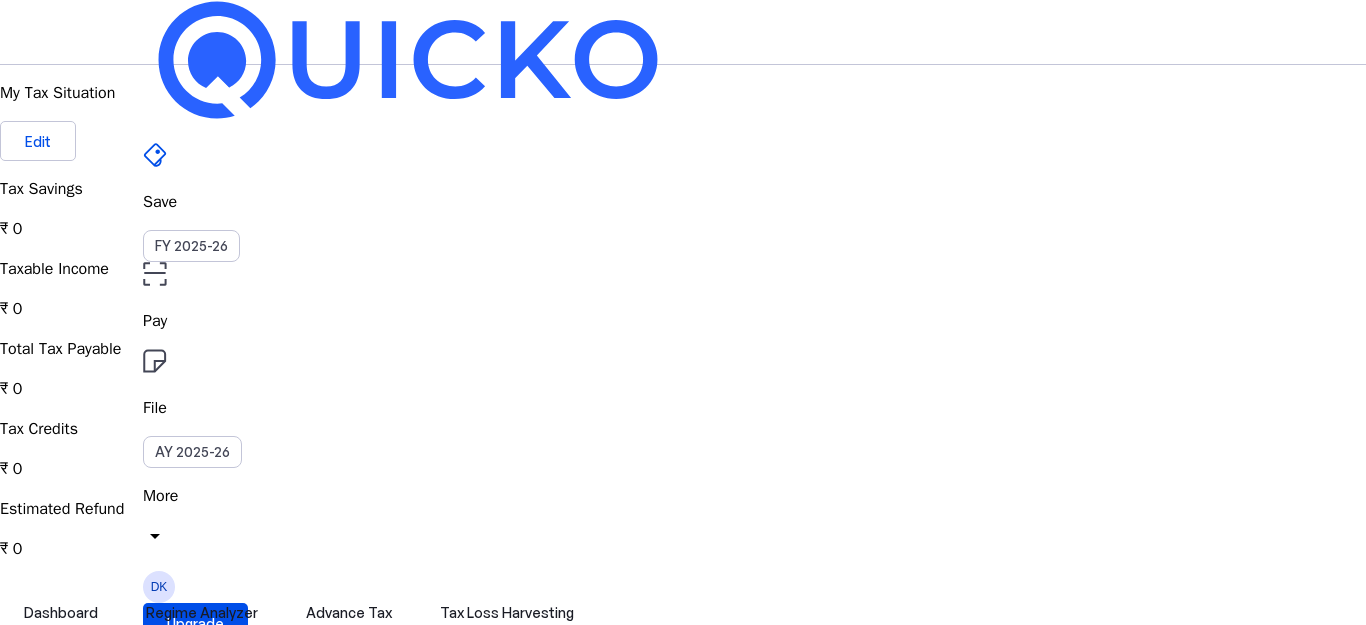 click on "More" at bounding box center [683, 496] 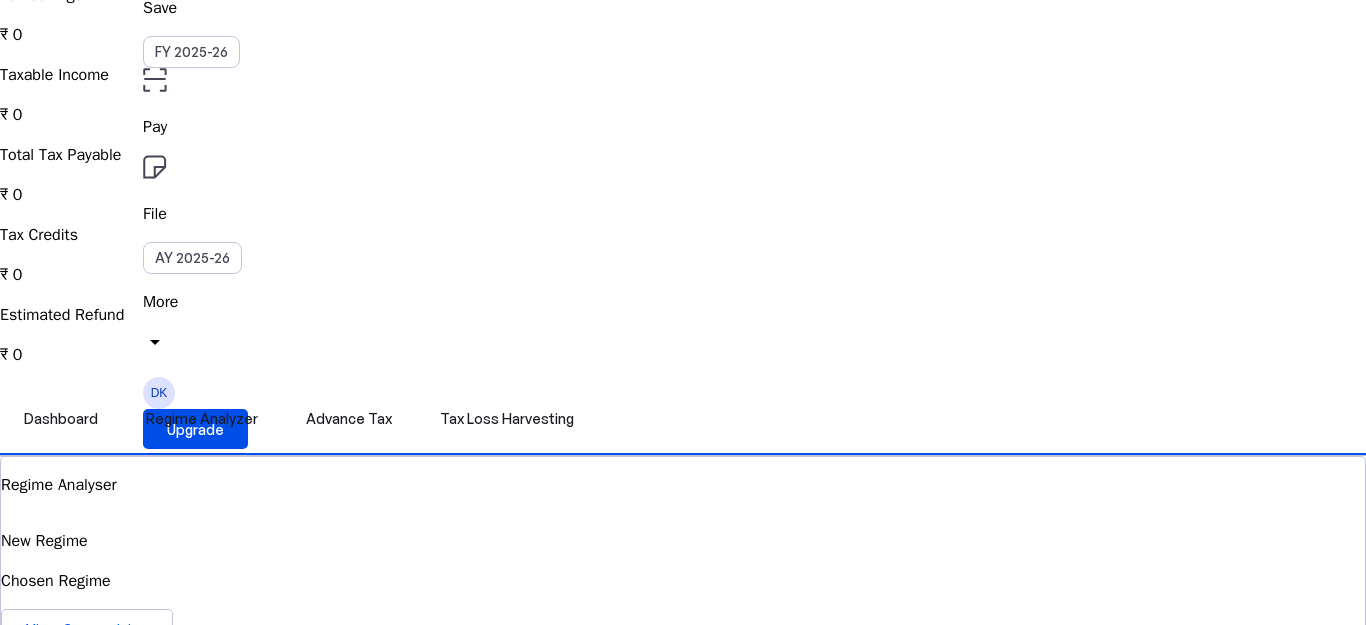 scroll, scrollTop: 300, scrollLeft: 0, axis: vertical 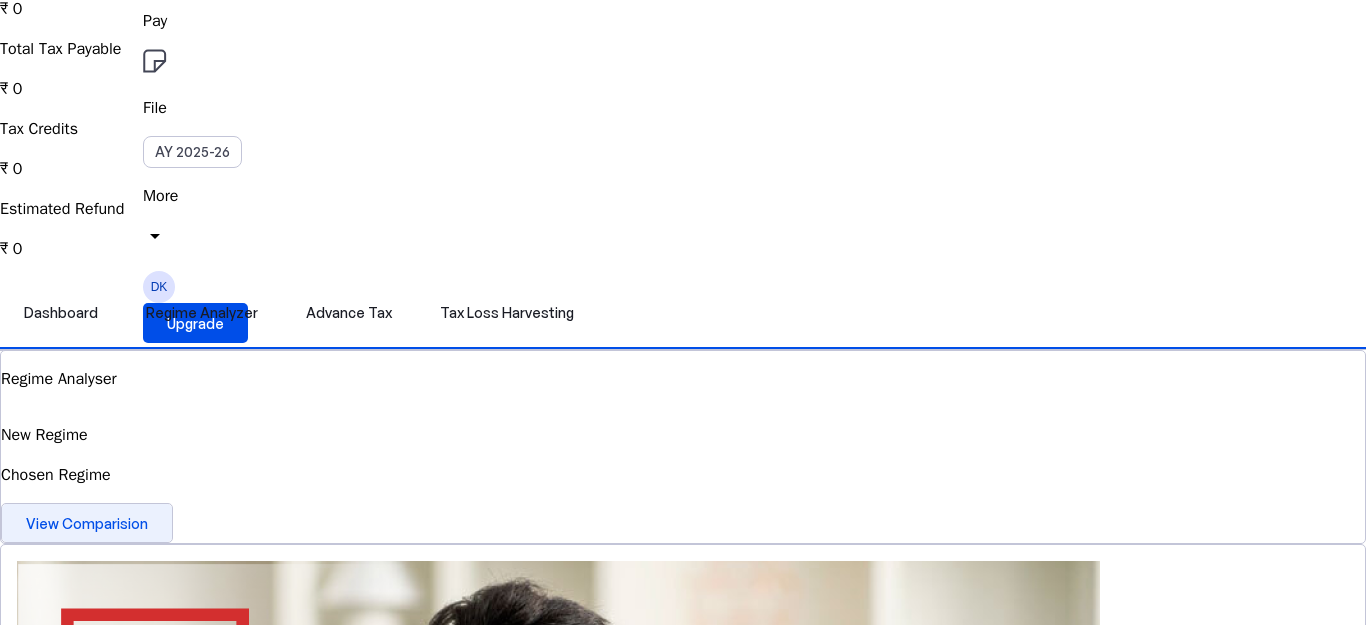 click on "View Comparision" at bounding box center [87, 523] 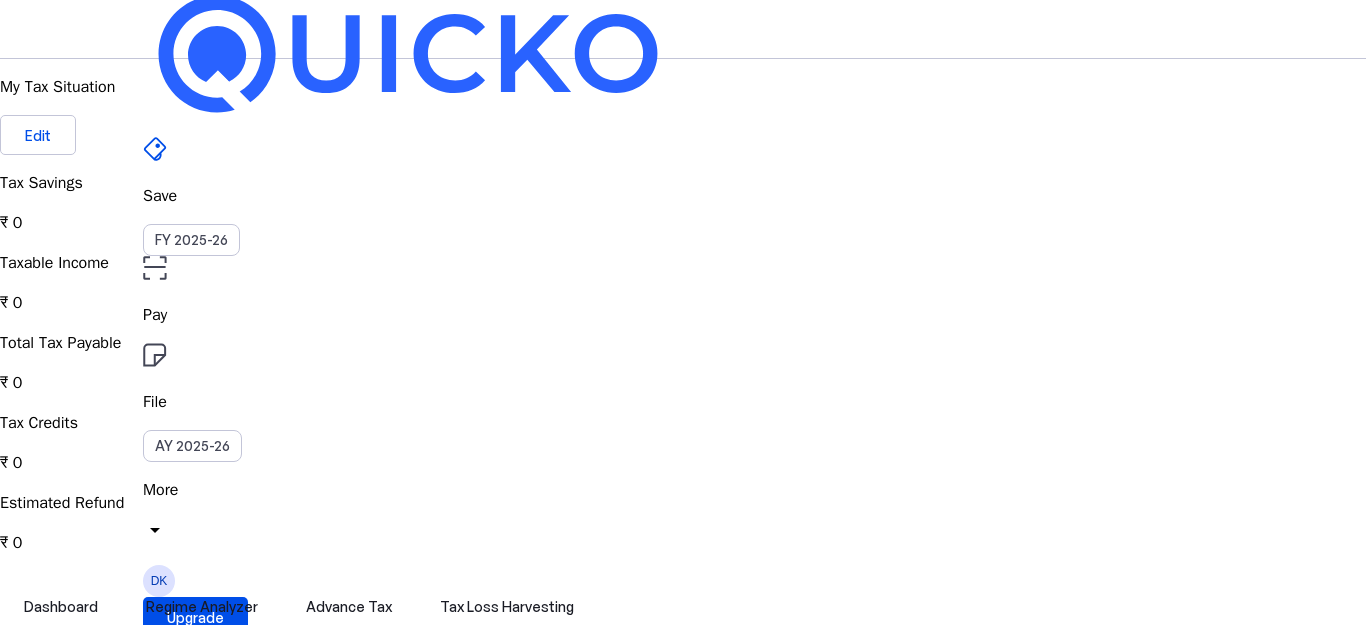 scroll, scrollTop: 0, scrollLeft: 0, axis: both 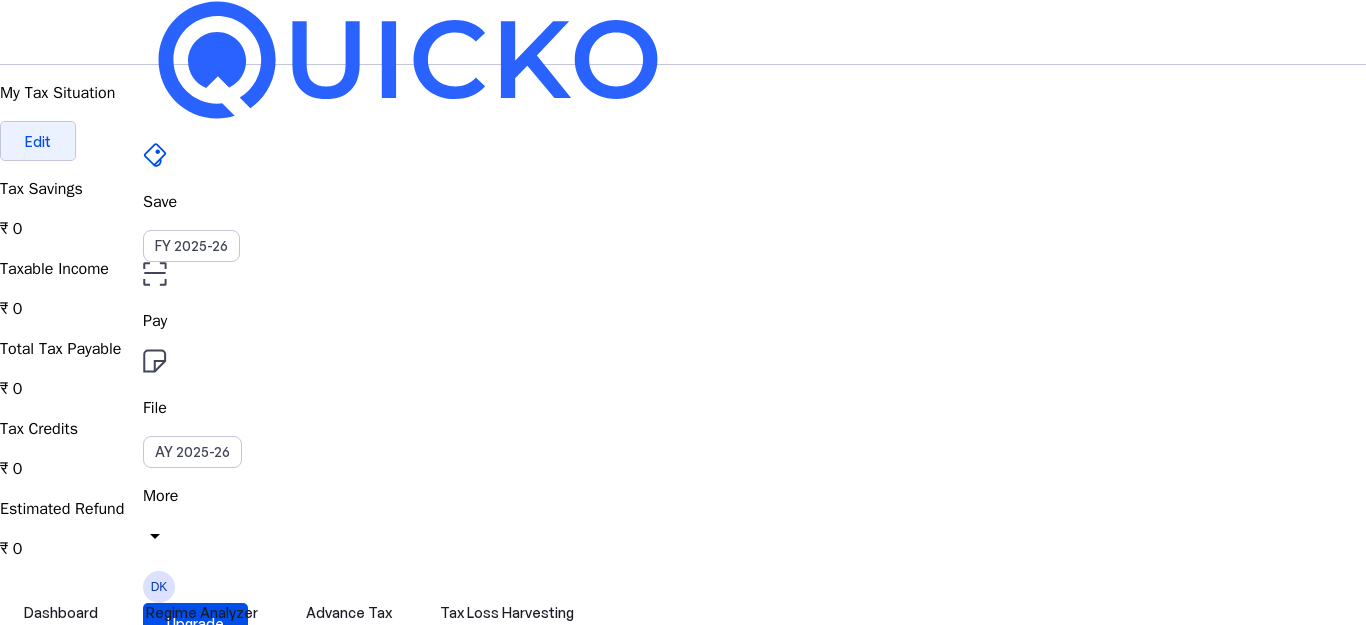 click at bounding box center (38, 141) 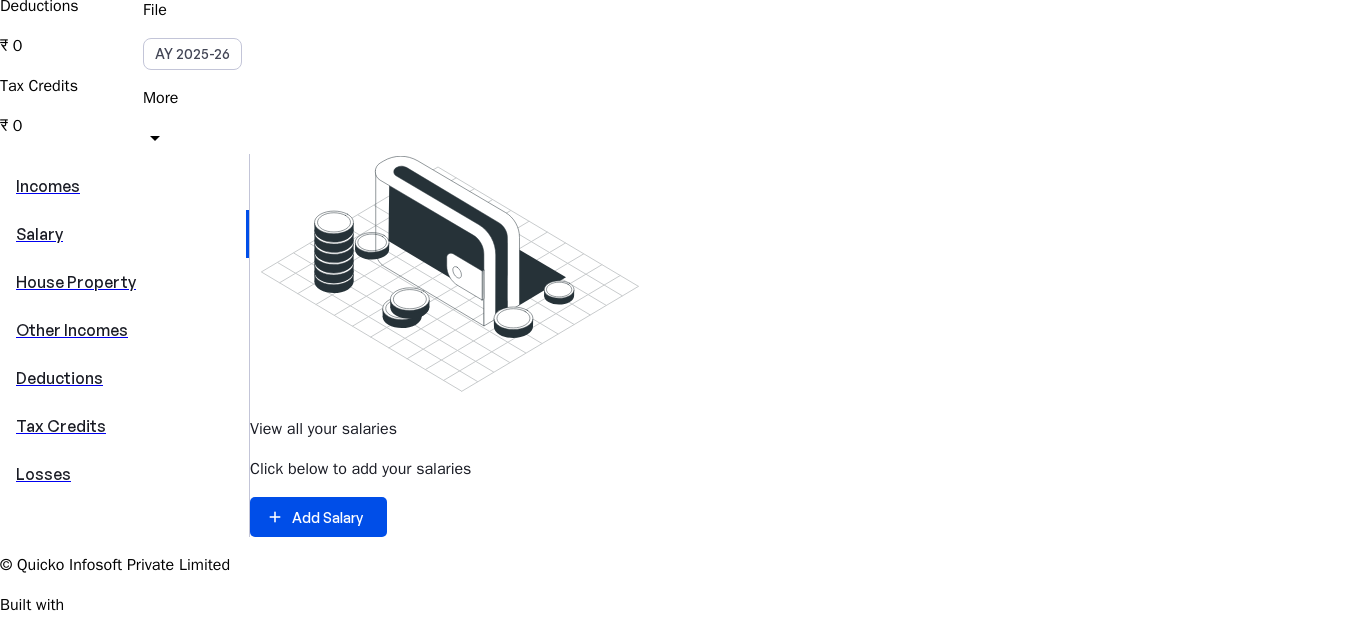 scroll, scrollTop: 400, scrollLeft: 0, axis: vertical 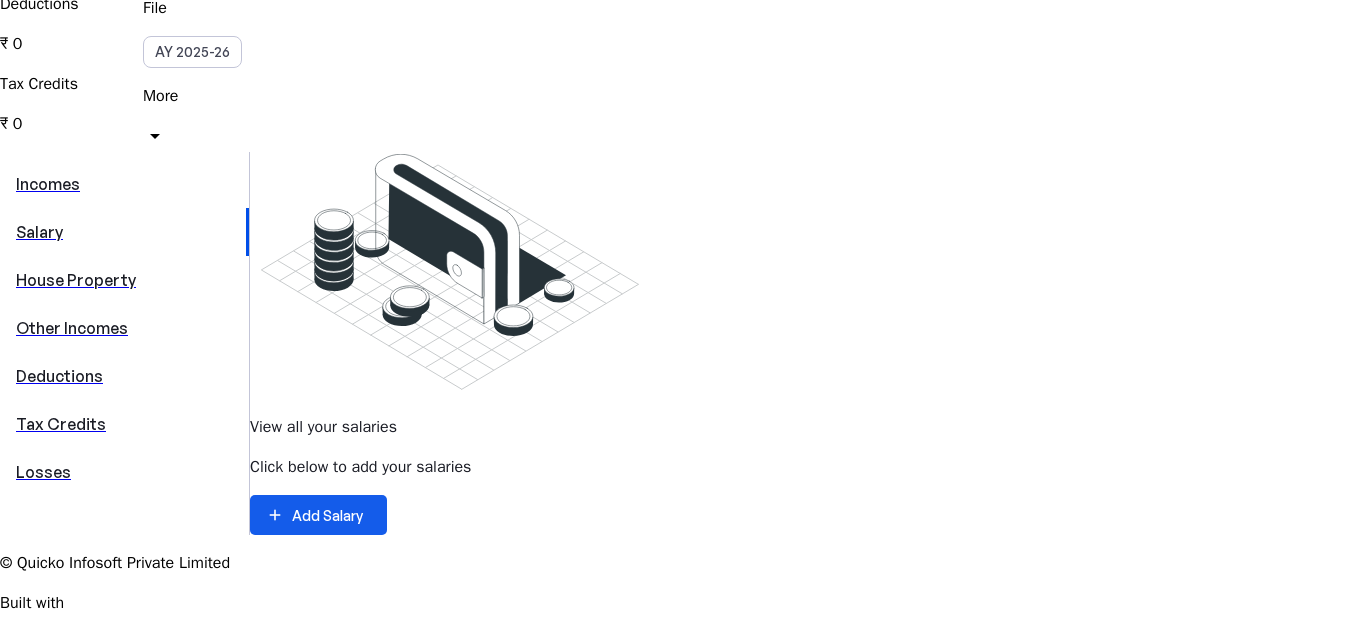 click on "Add Salary" at bounding box center (327, 515) 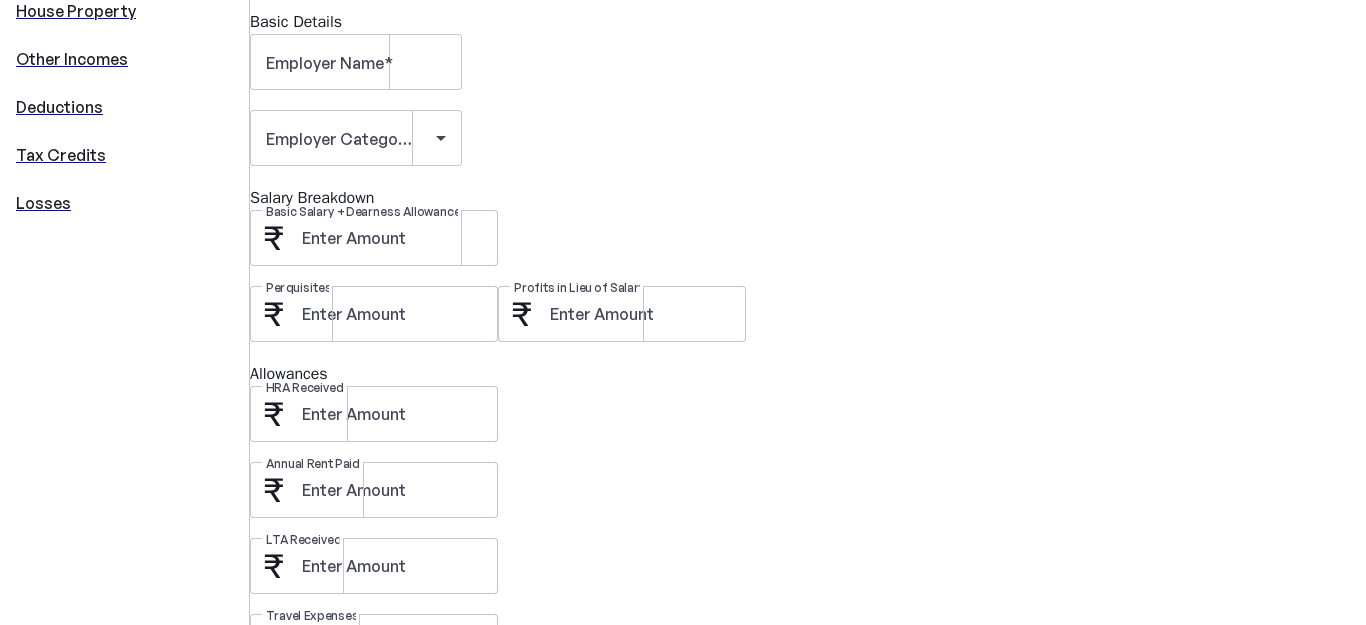 scroll, scrollTop: 700, scrollLeft: 0, axis: vertical 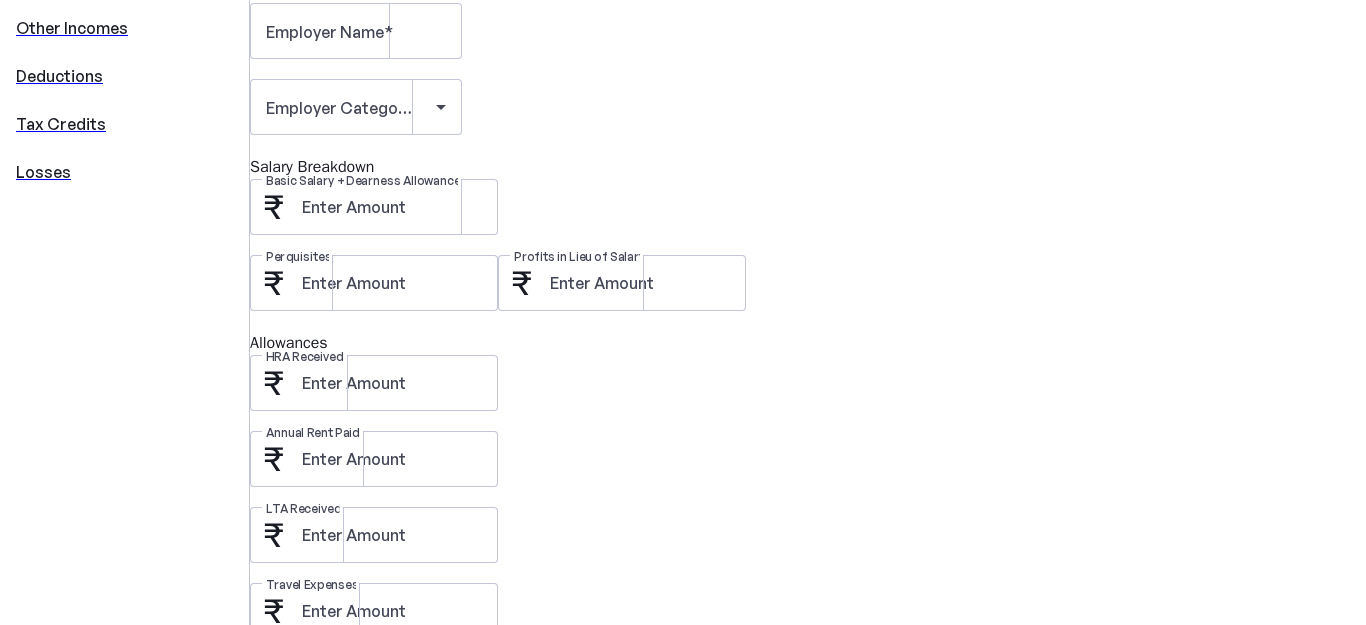 click on "Other Taxable Allowances" at bounding box center [392, 687] 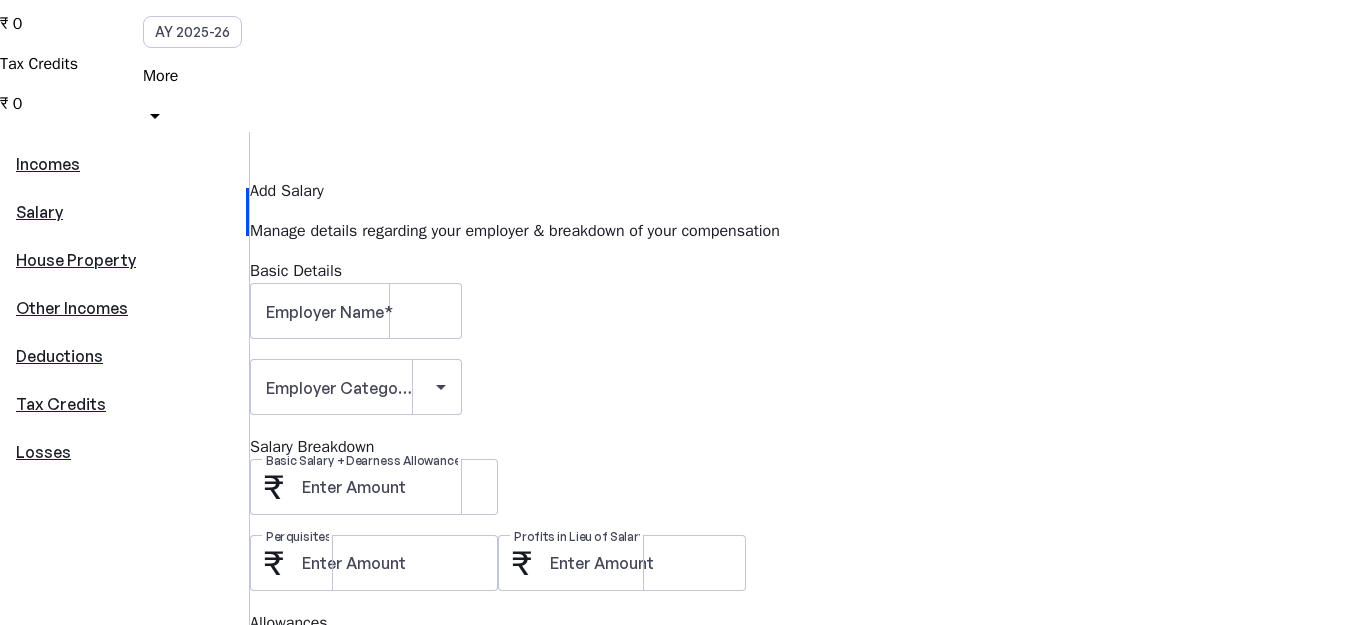 scroll, scrollTop: 400, scrollLeft: 0, axis: vertical 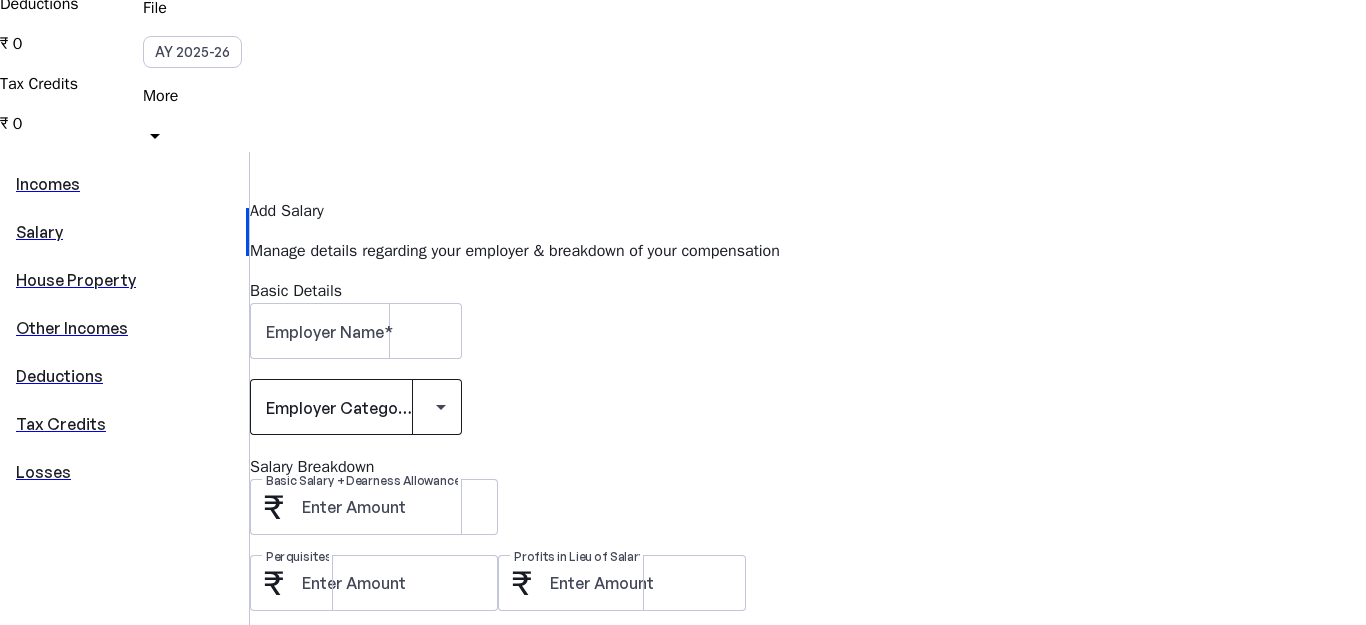 click at bounding box center [351, 407] 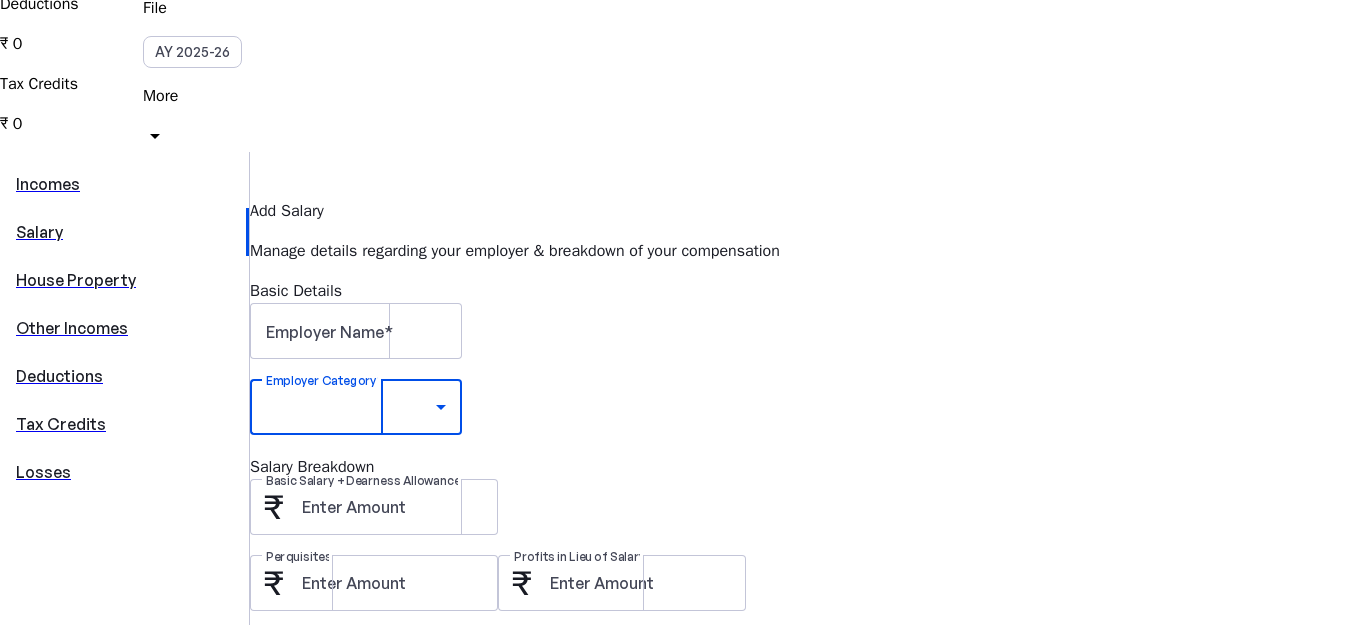 click on "Central Government" at bounding box center [94, 1566] 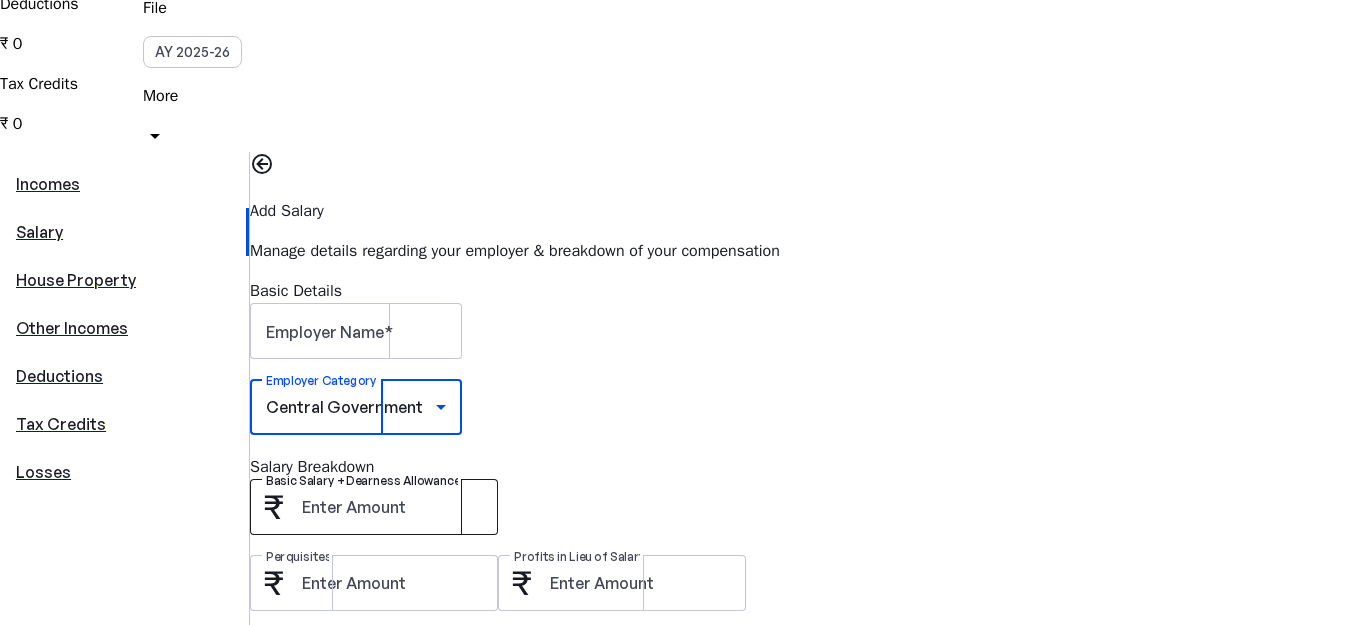 click on "Basic Salary + Dearness Allowance" at bounding box center [392, 507] 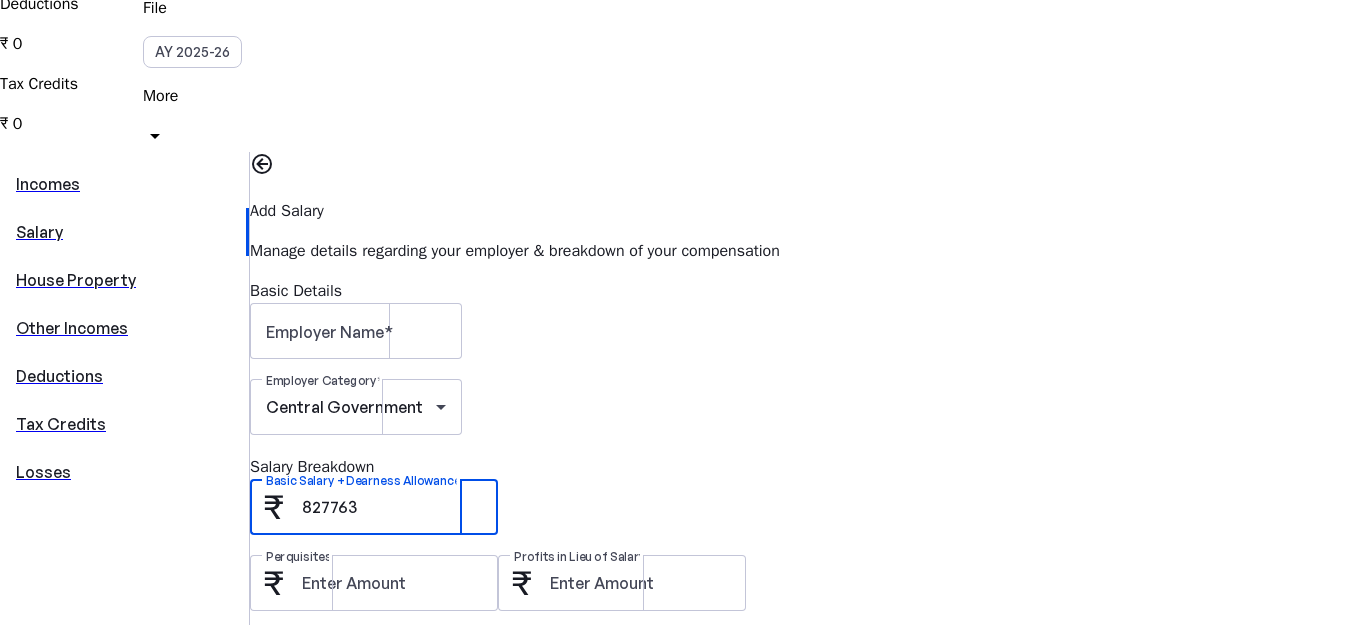 type on "827763" 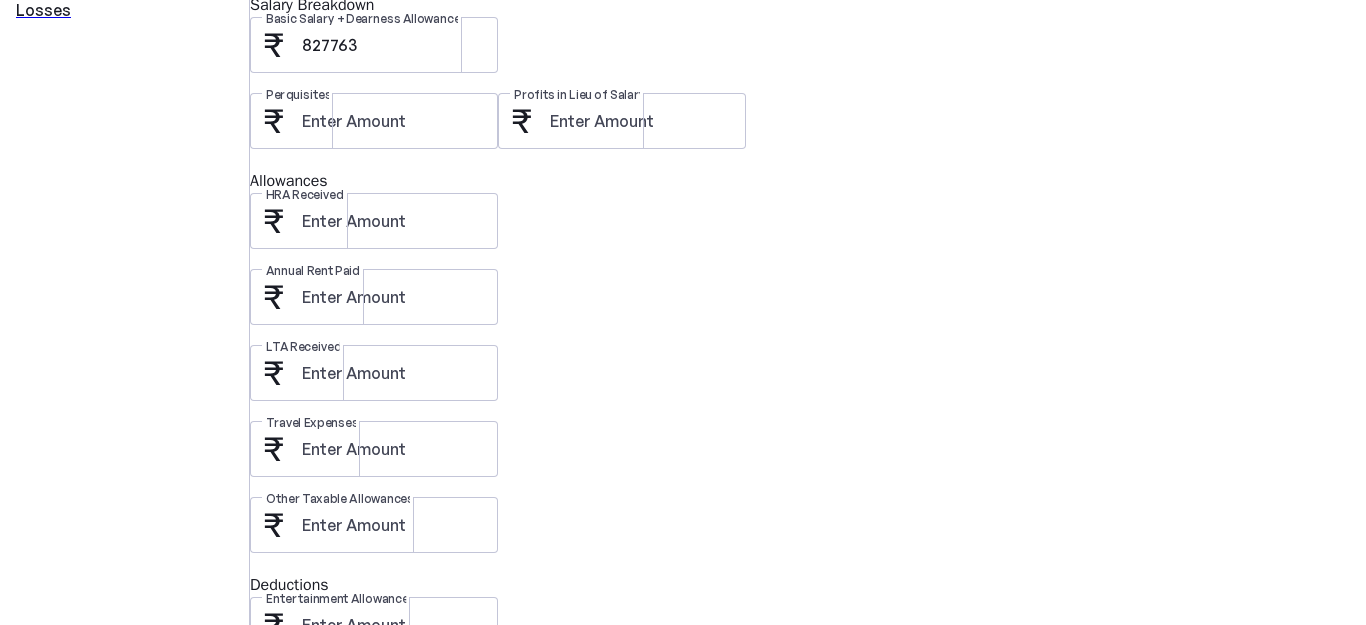 scroll, scrollTop: 900, scrollLeft: 0, axis: vertical 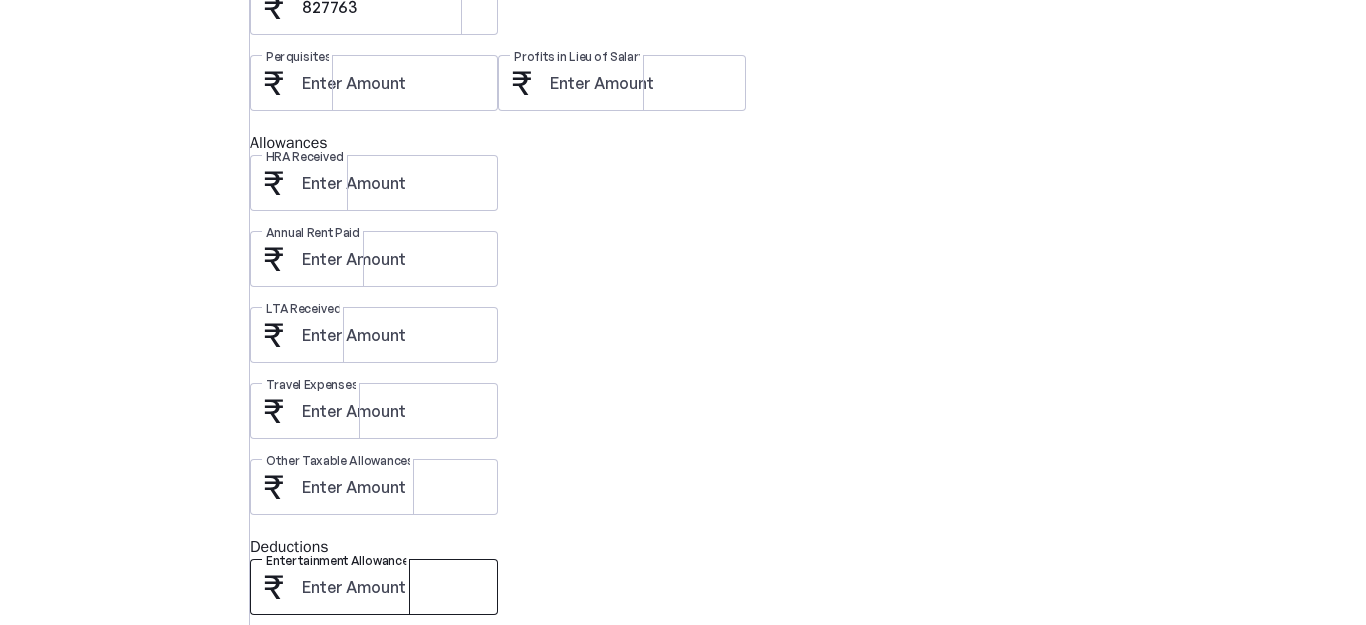 click on "Entertainment Allowance" at bounding box center [392, 587] 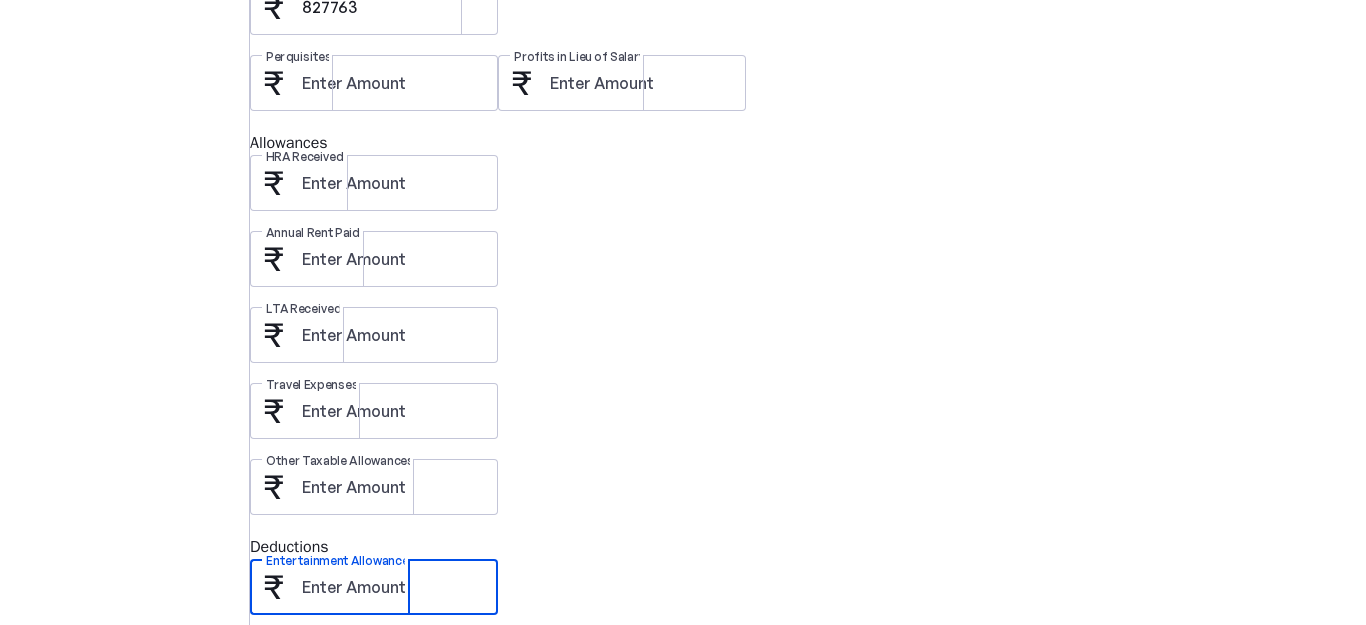 click at bounding box center [290, 831] 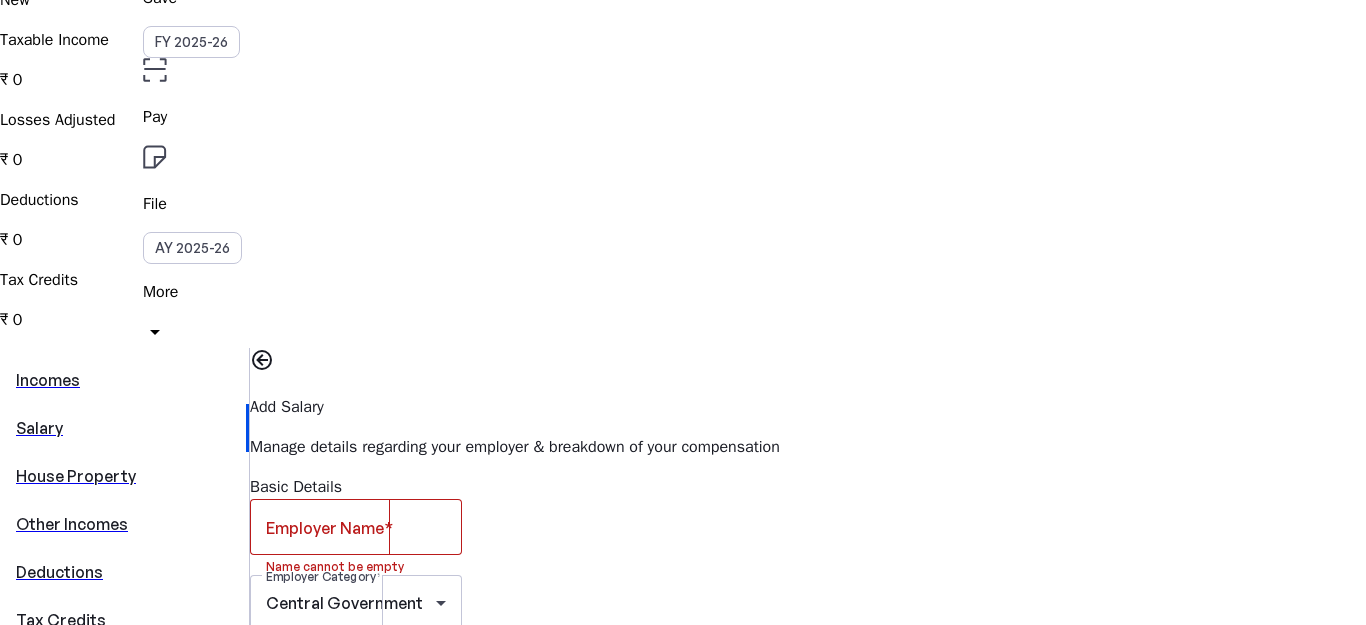 scroll, scrollTop: 200, scrollLeft: 0, axis: vertical 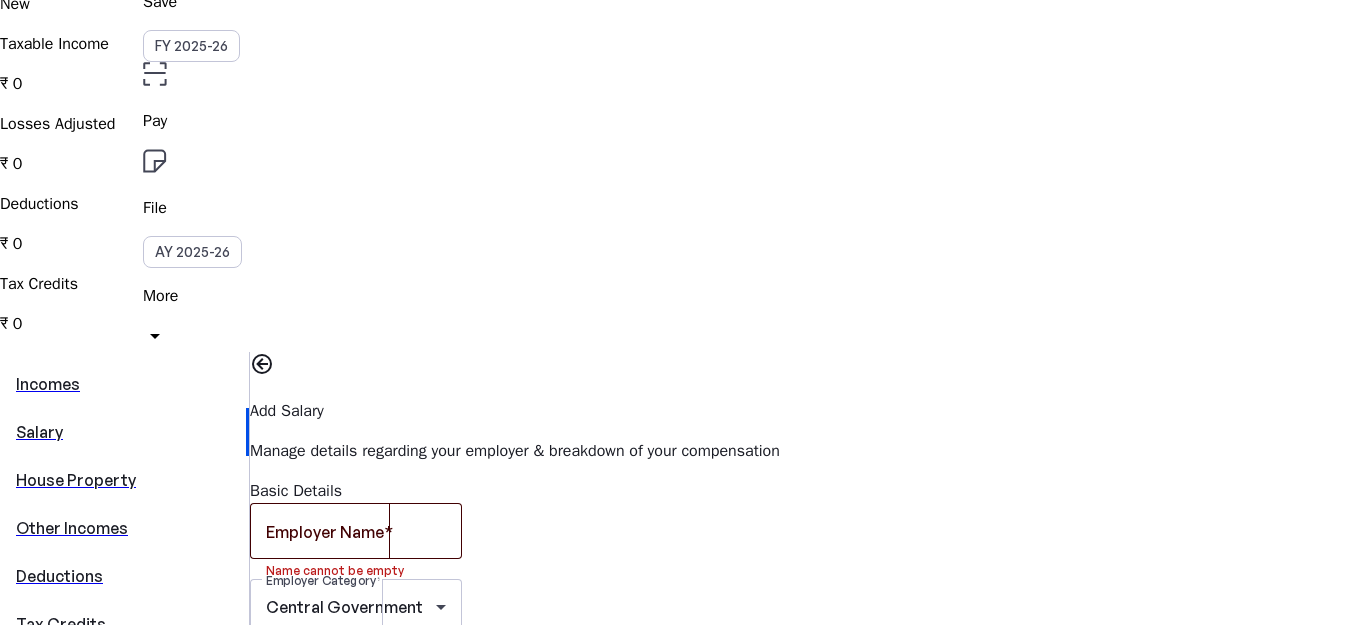 click on "Employer Name" at bounding box center (356, 531) 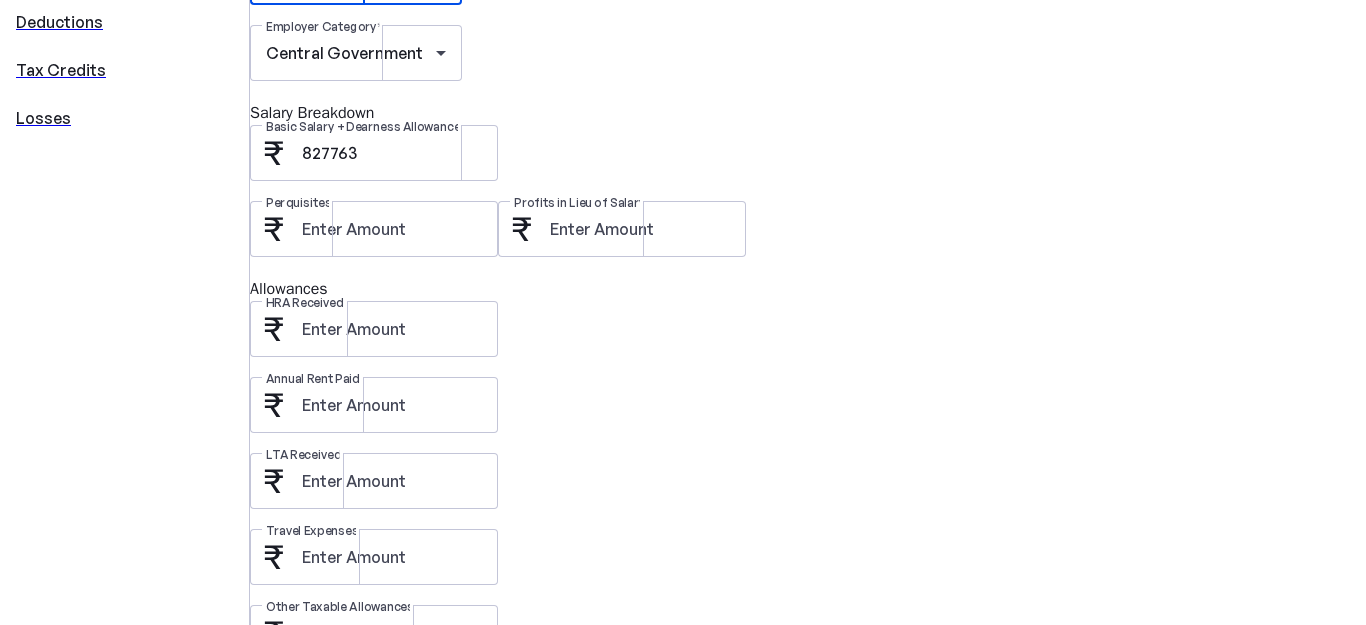 scroll, scrollTop: 1052, scrollLeft: 0, axis: vertical 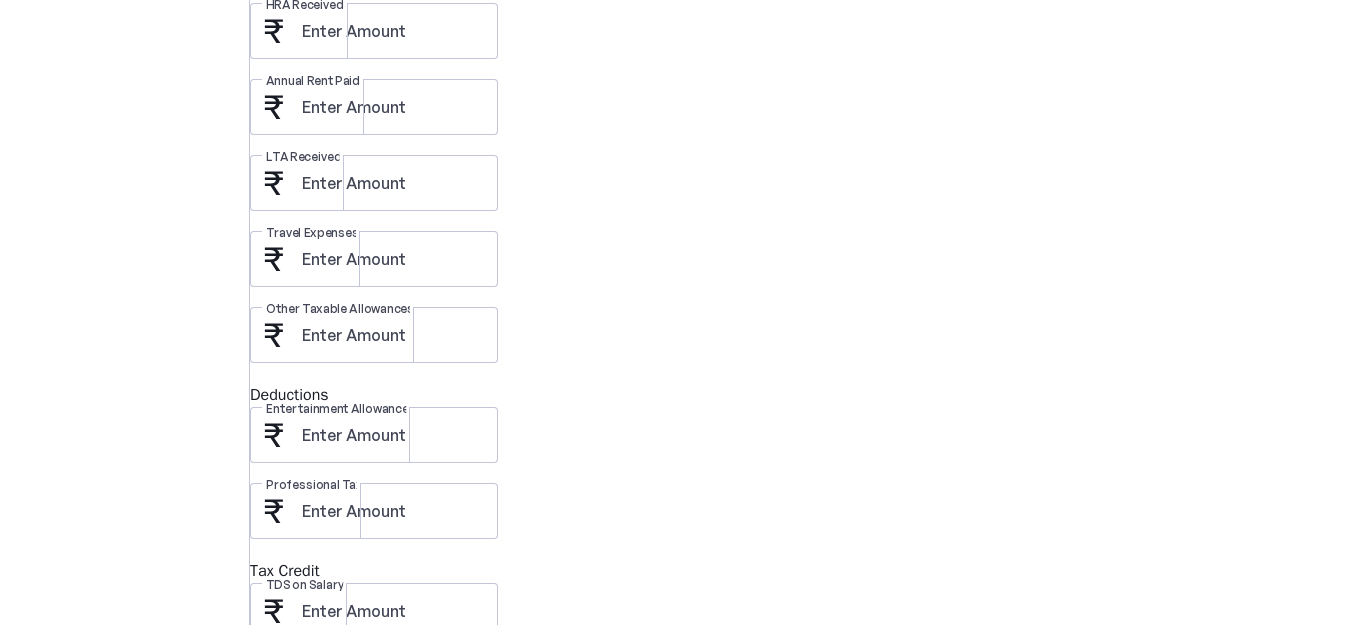 type on "Income Tax Department" 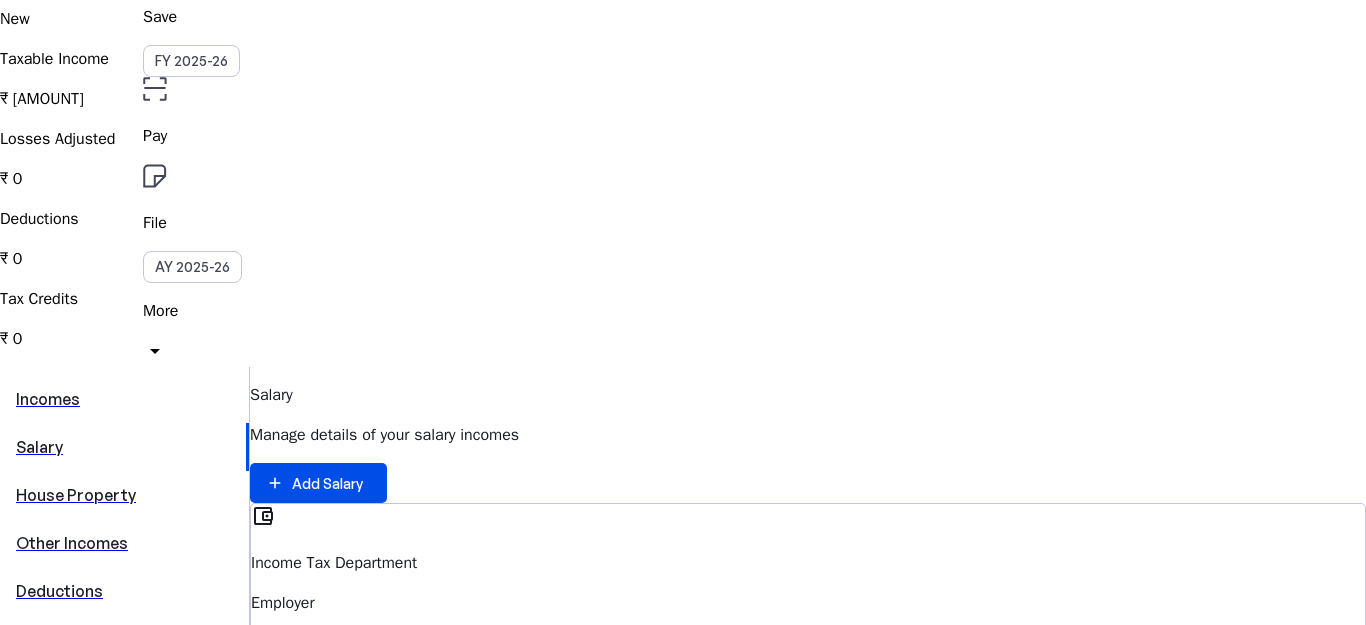 scroll, scrollTop: 200, scrollLeft: 0, axis: vertical 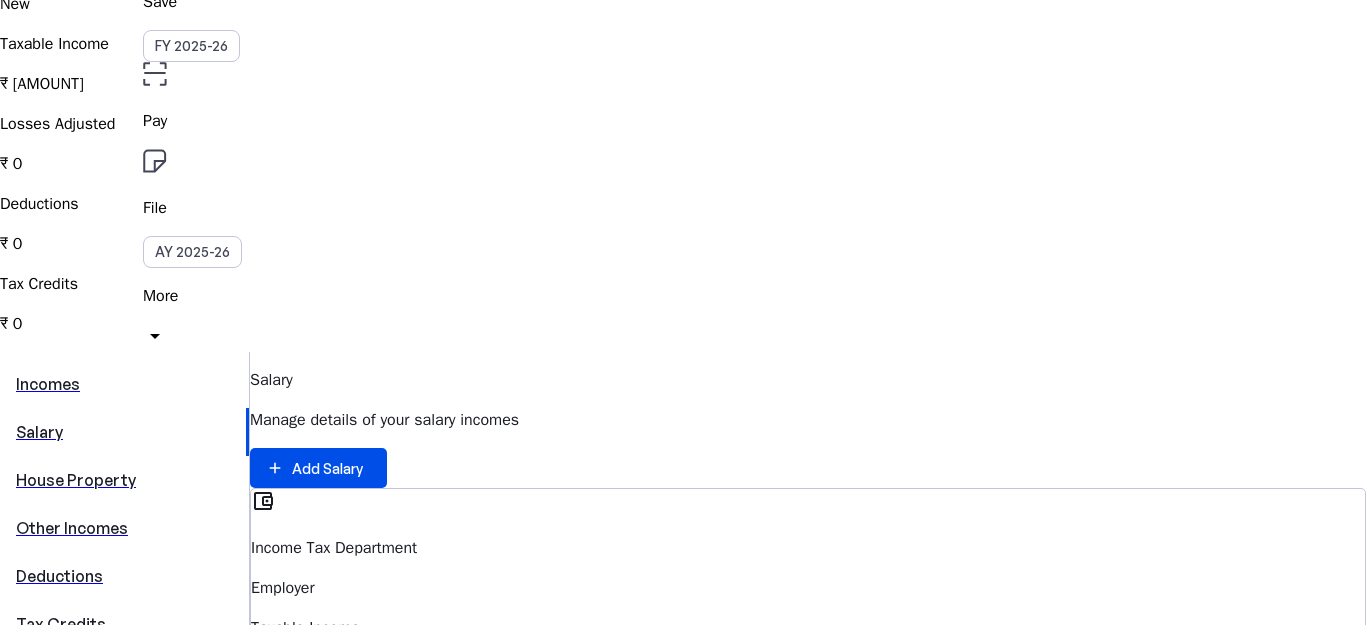 click on "Income Tax Department" at bounding box center (808, 548) 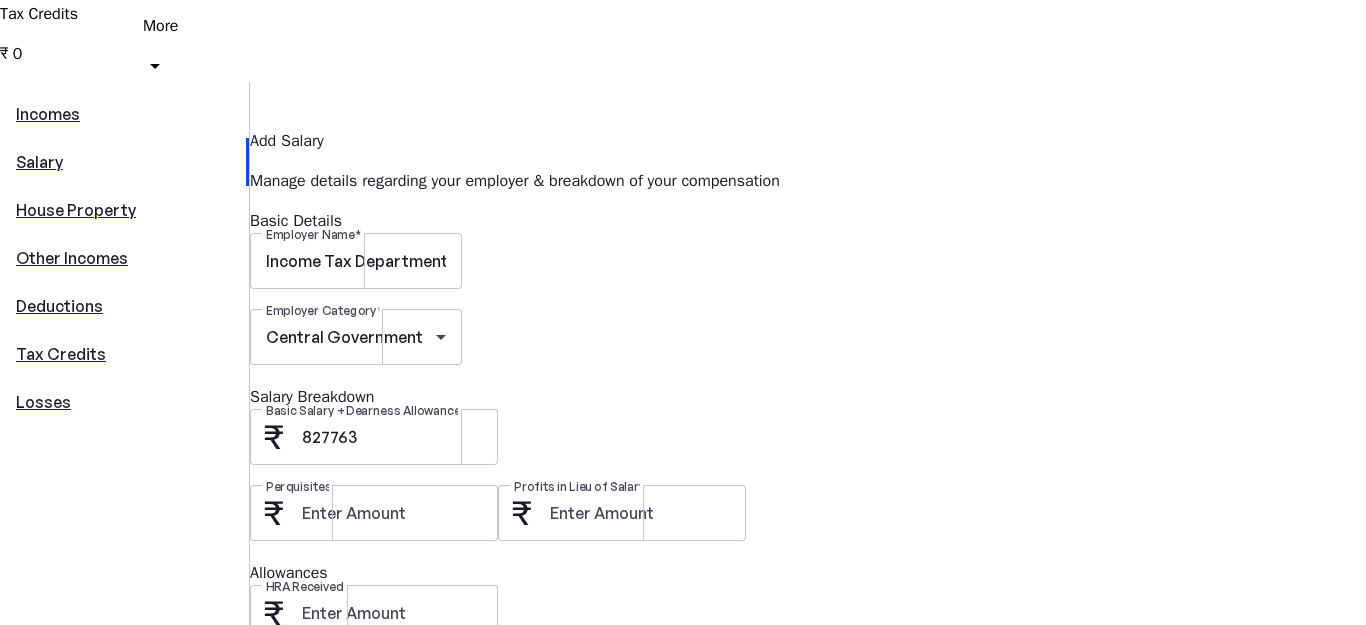 scroll, scrollTop: 500, scrollLeft: 0, axis: vertical 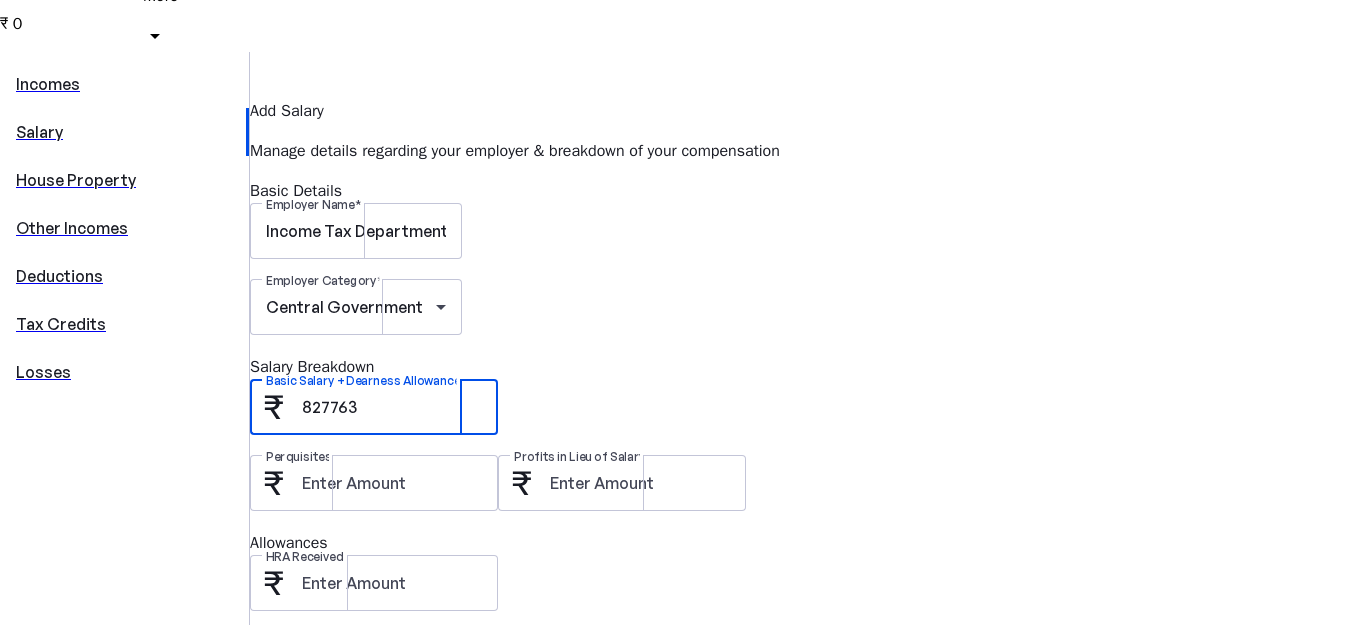 drag, startPoint x: 437, startPoint y: 255, endPoint x: 368, endPoint y: 257, distance: 69.02898 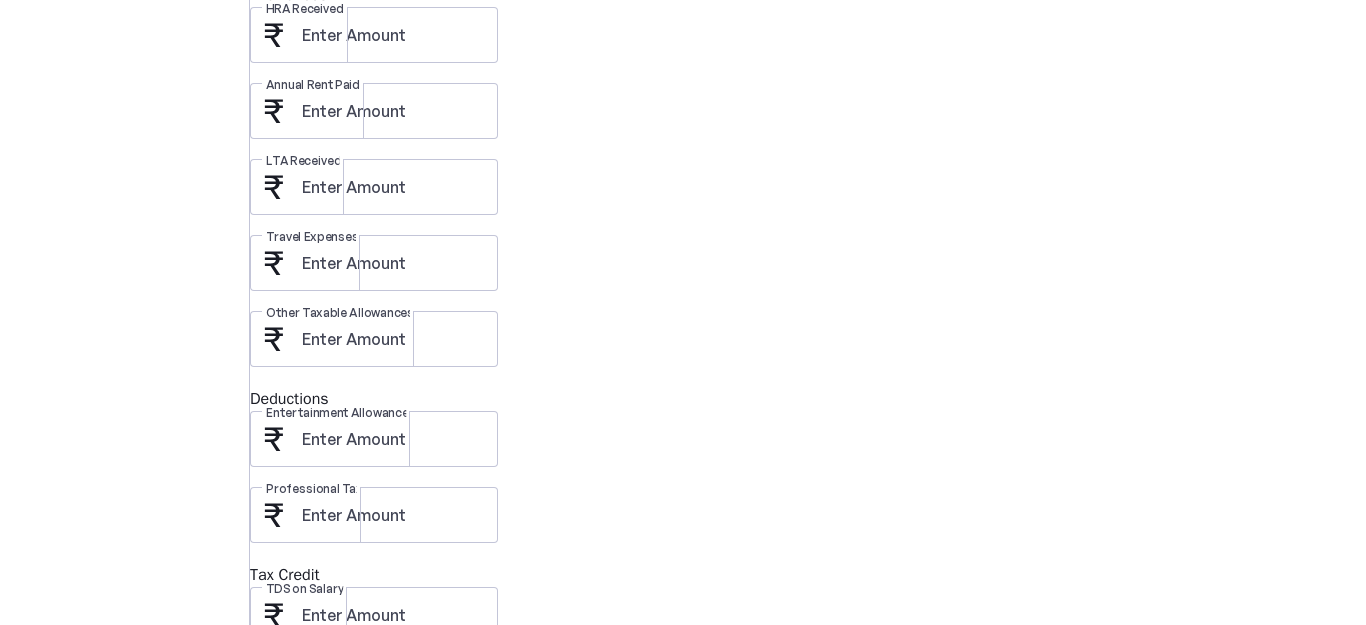 scroll, scrollTop: 1052, scrollLeft: 0, axis: vertical 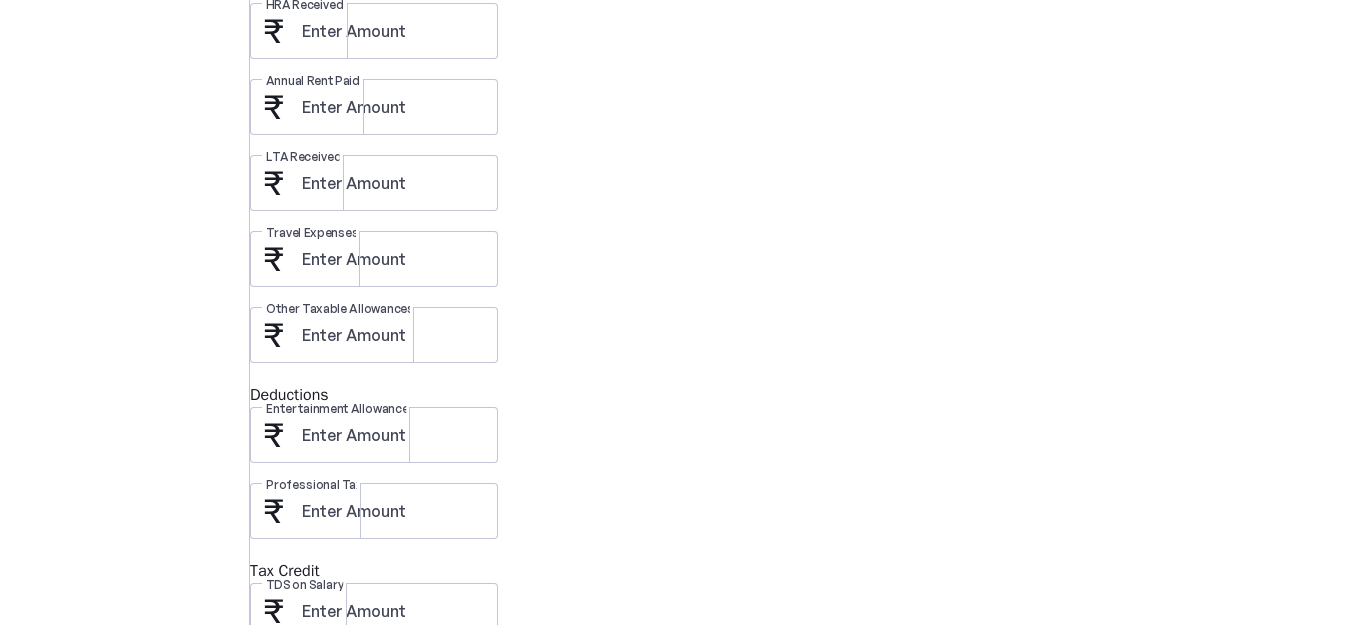 type on "733173" 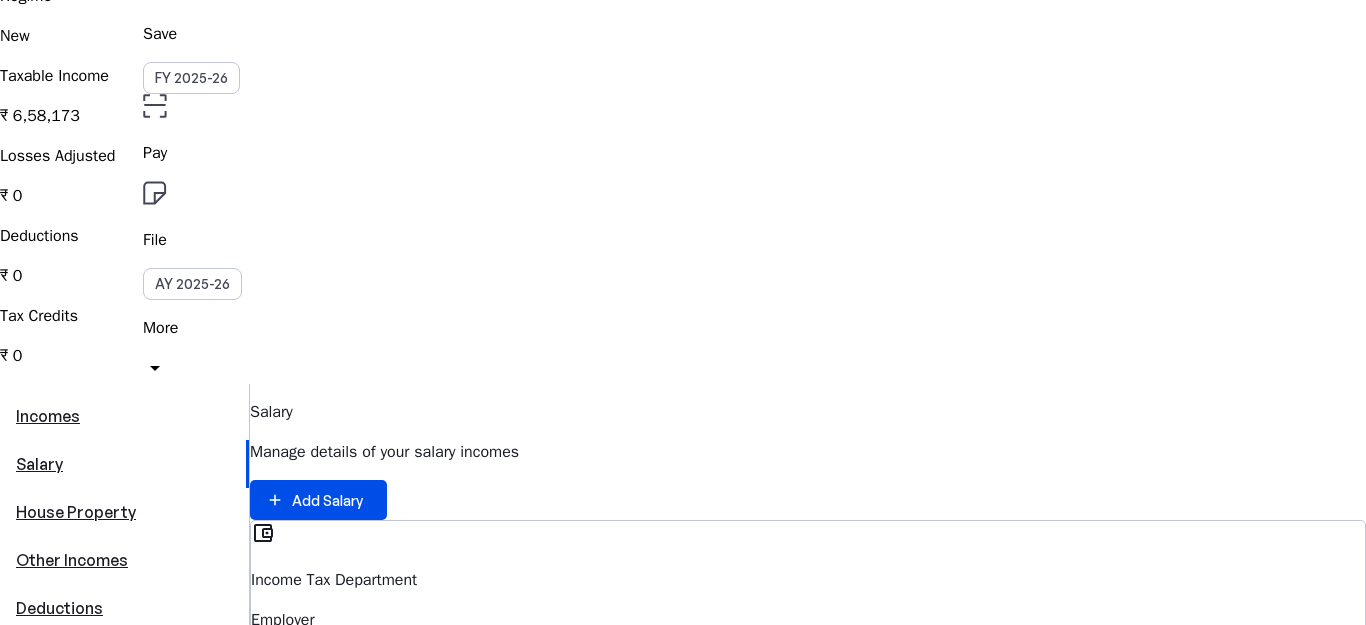scroll, scrollTop: 200, scrollLeft: 0, axis: vertical 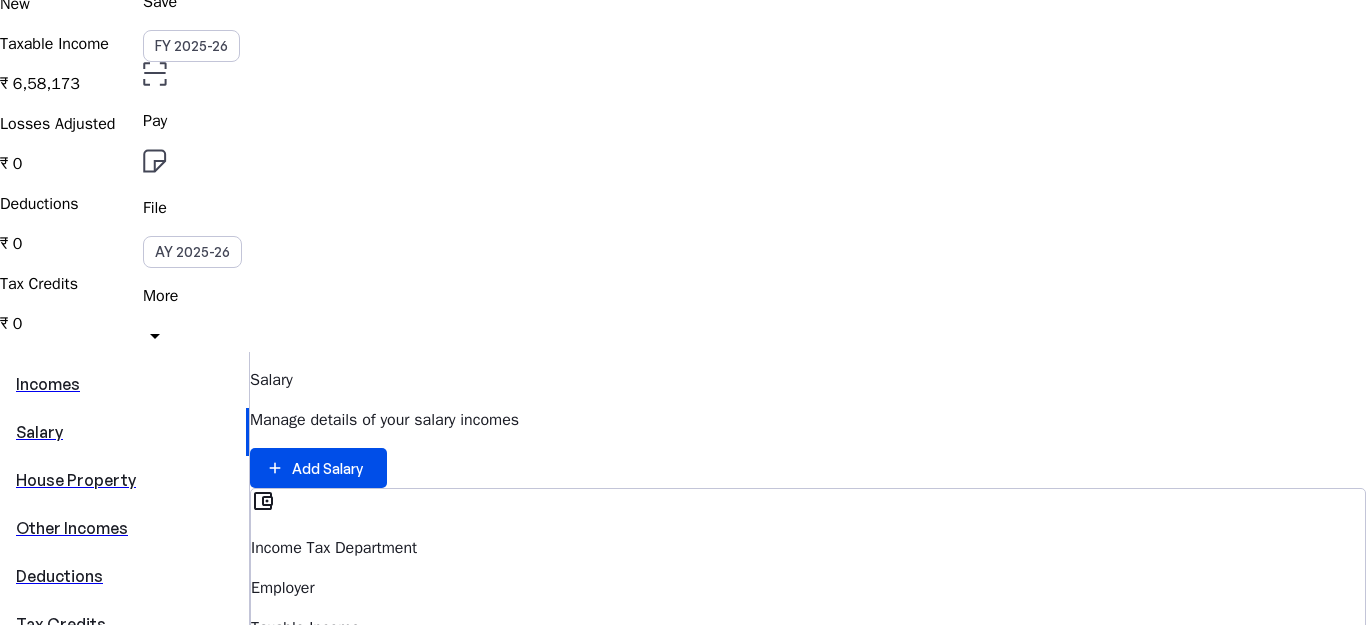 click on "Other Incomes" at bounding box center (124, 528) 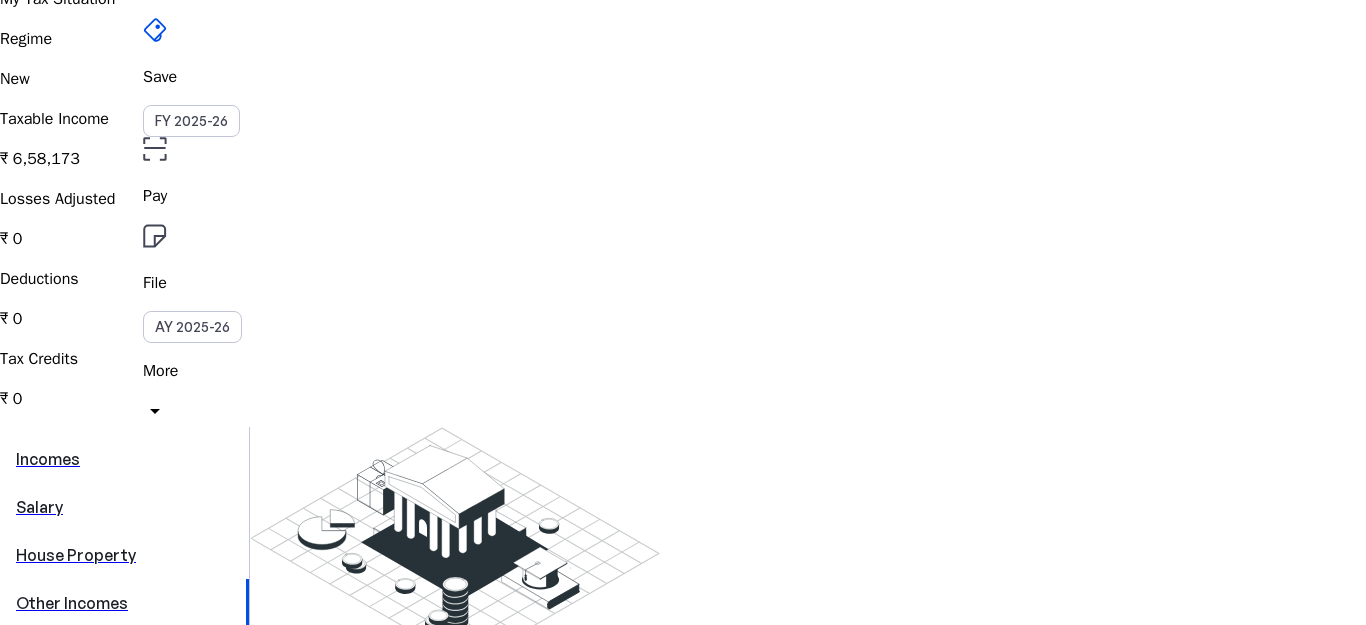 scroll, scrollTop: 200, scrollLeft: 0, axis: vertical 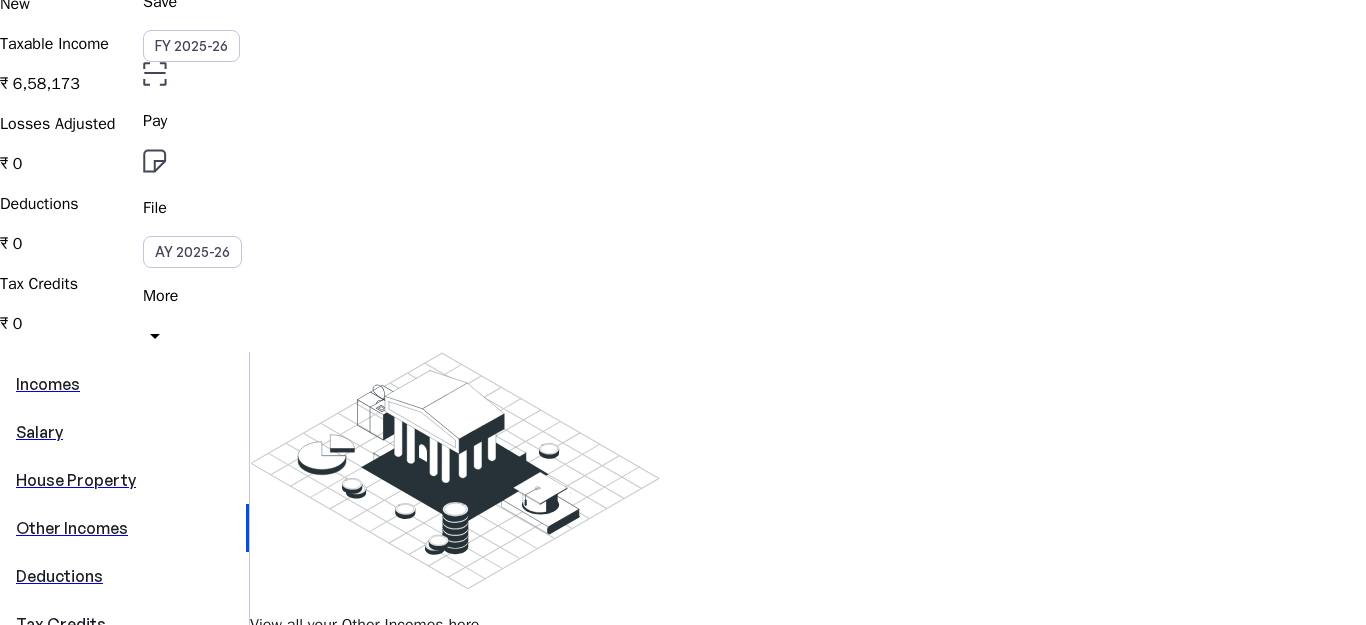 click on "Add Other Income" at bounding box center (354, 713) 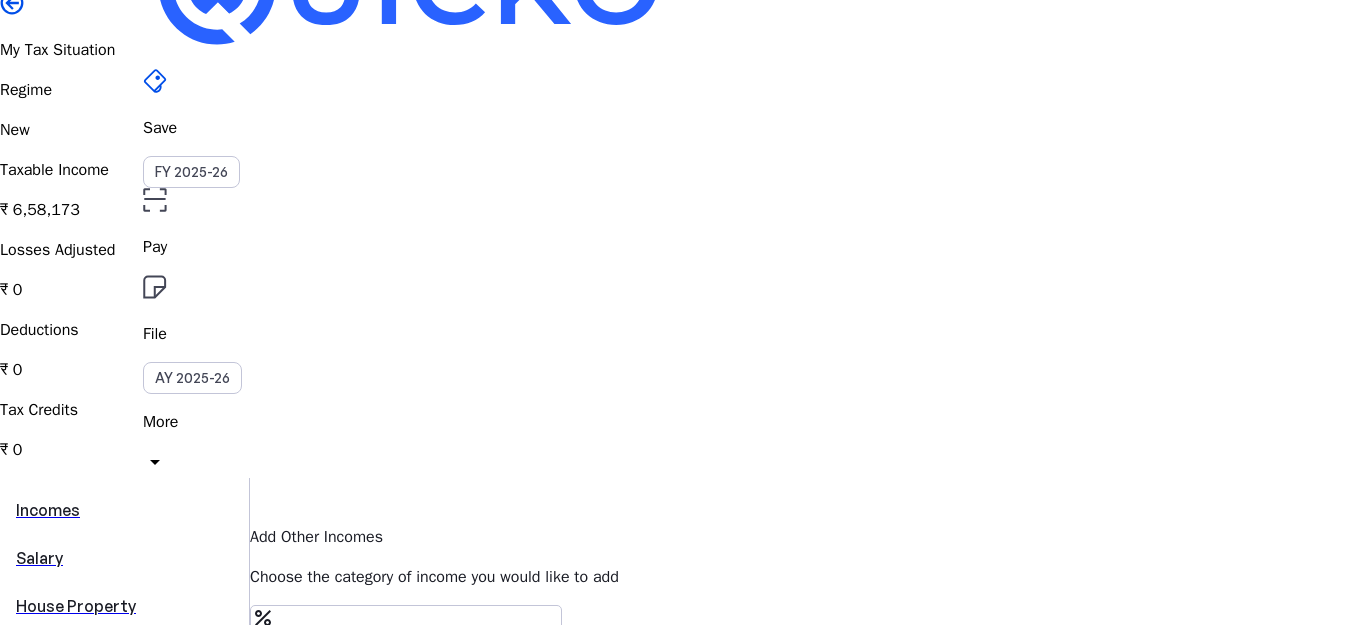 scroll, scrollTop: 200, scrollLeft: 0, axis: vertical 